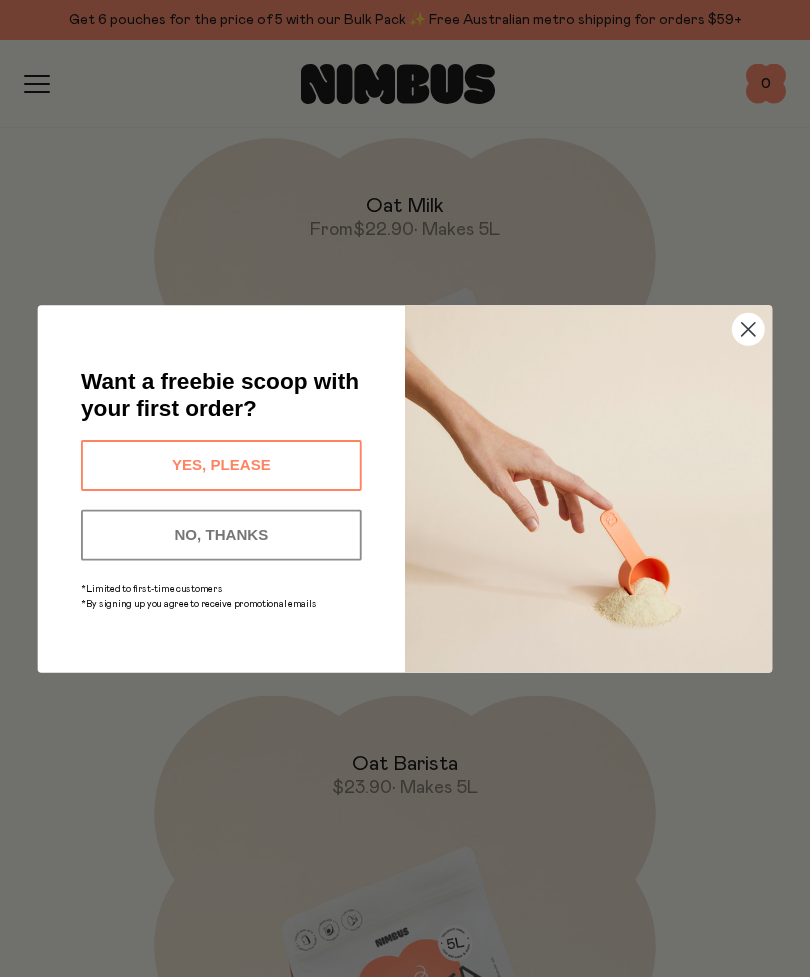 scroll, scrollTop: 245, scrollLeft: 0, axis: vertical 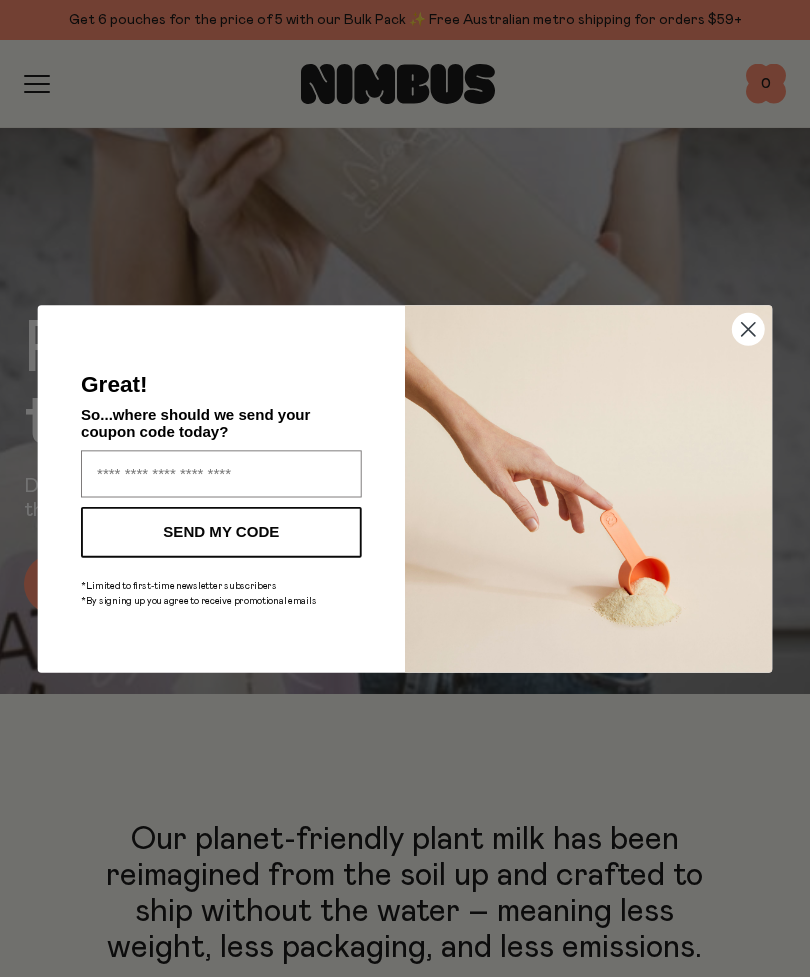 click at bounding box center [221, 473] 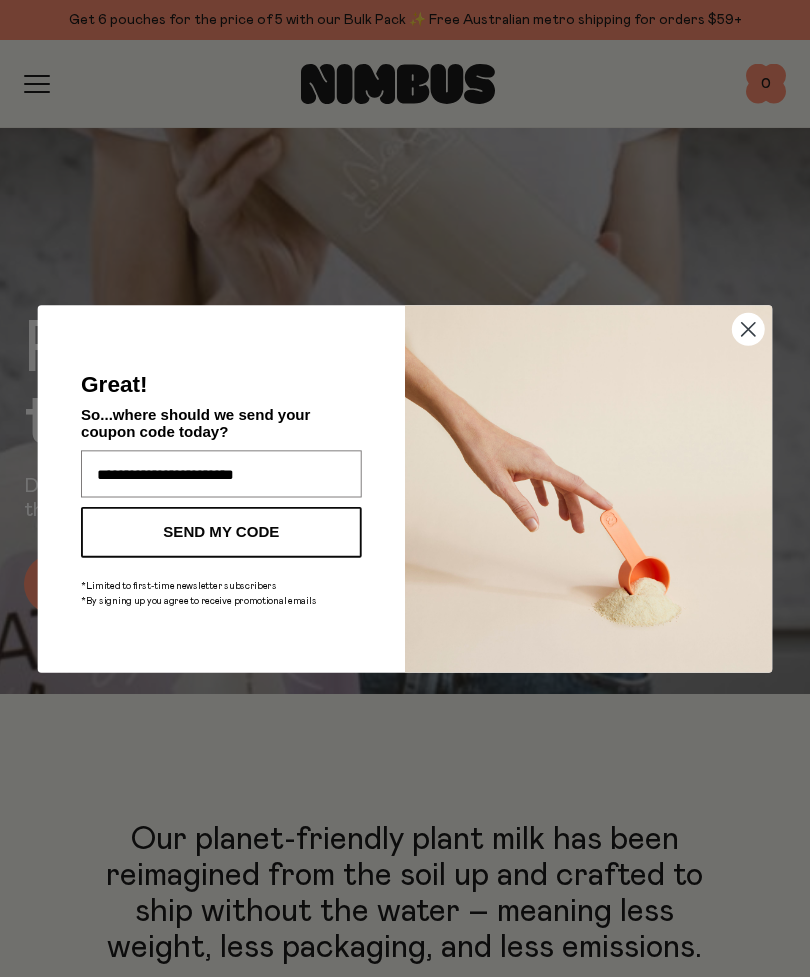 click on "SEND MY CODE" at bounding box center [221, 531] 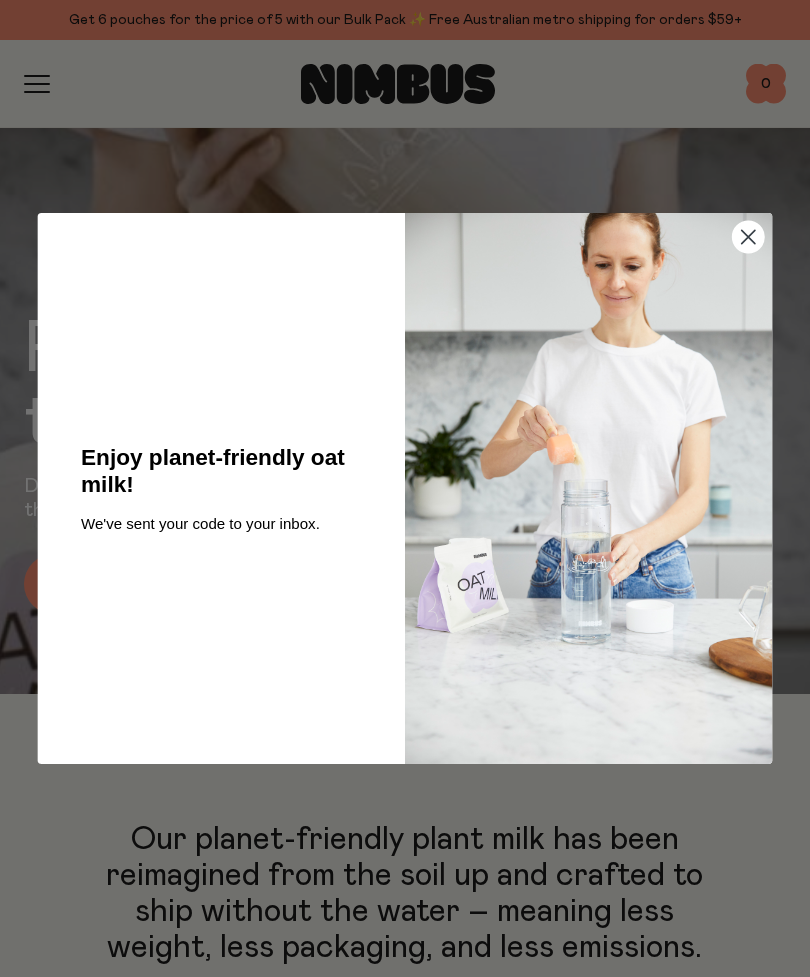click 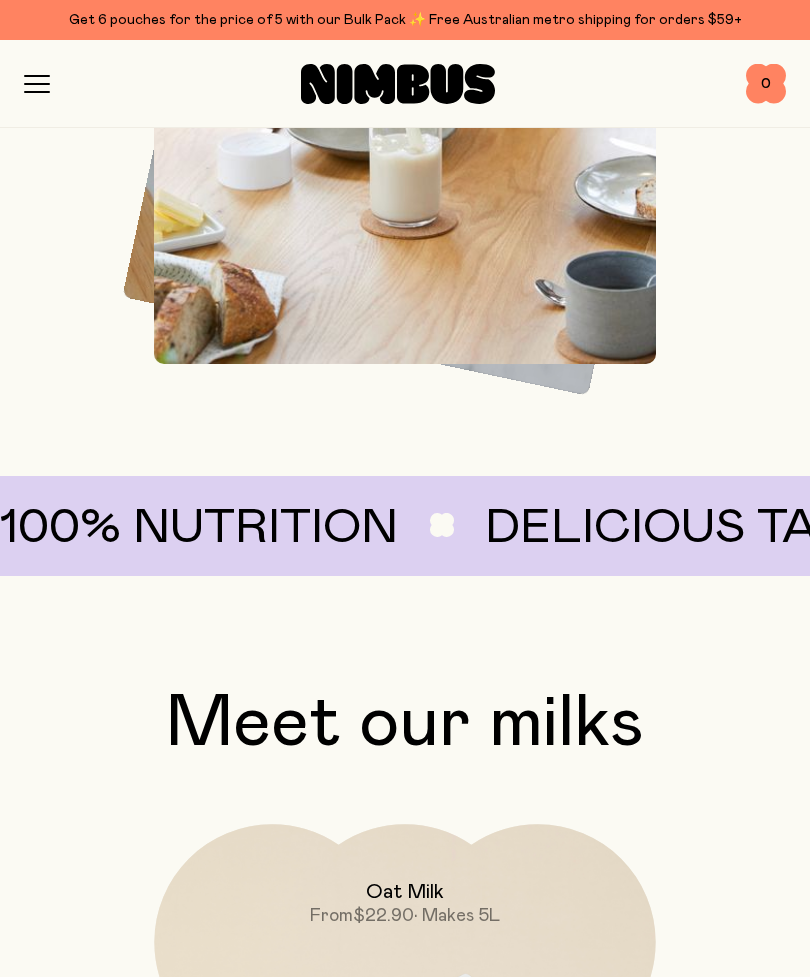 scroll, scrollTop: 1512, scrollLeft: 0, axis: vertical 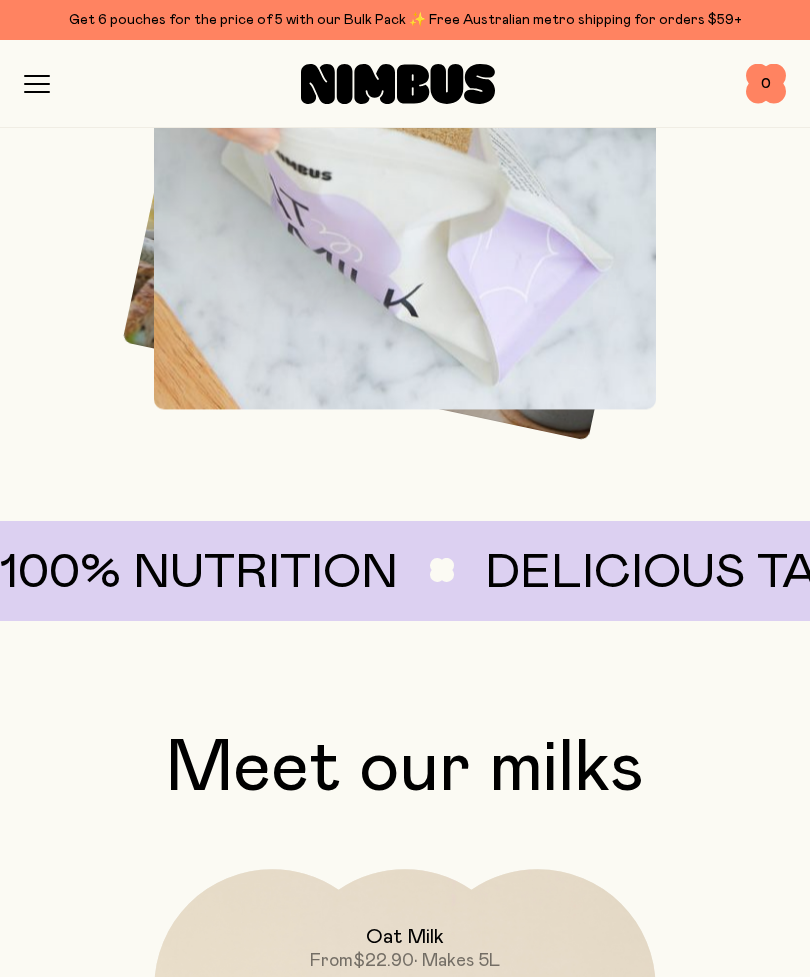 click 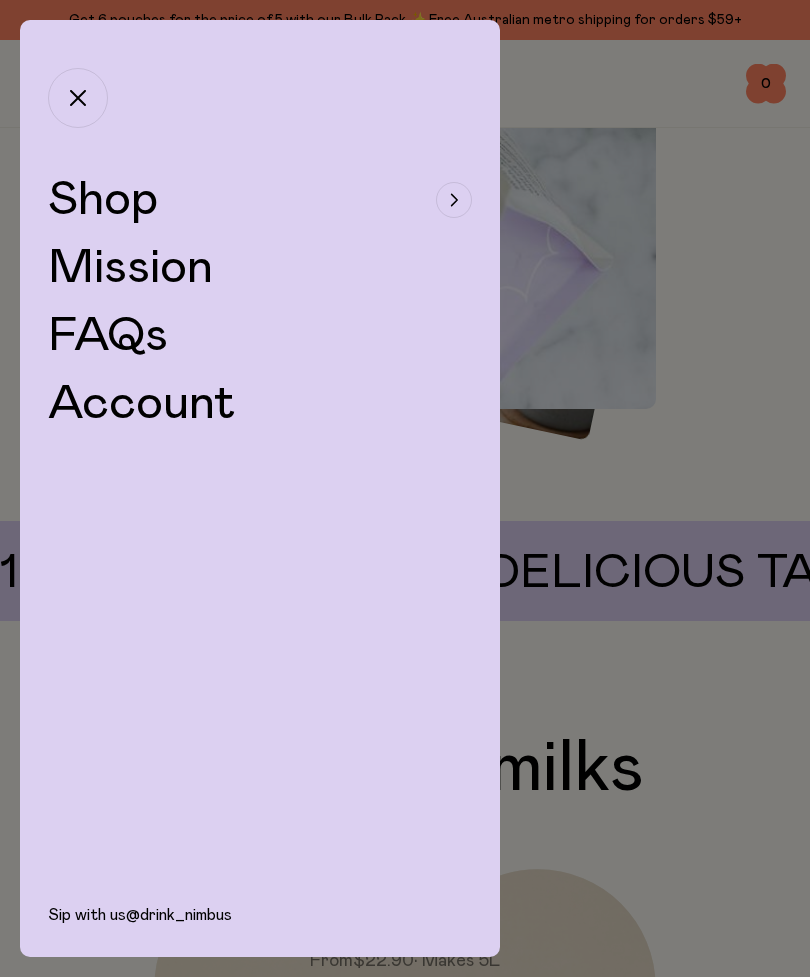 click 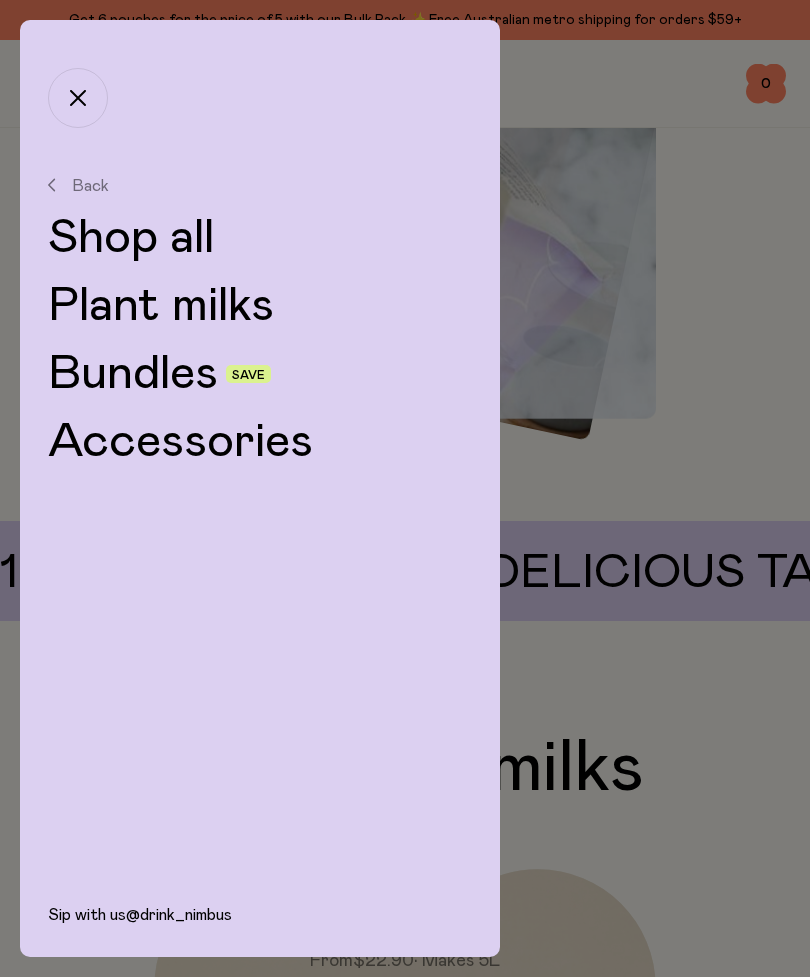 click on "Accessories" at bounding box center [260, 442] 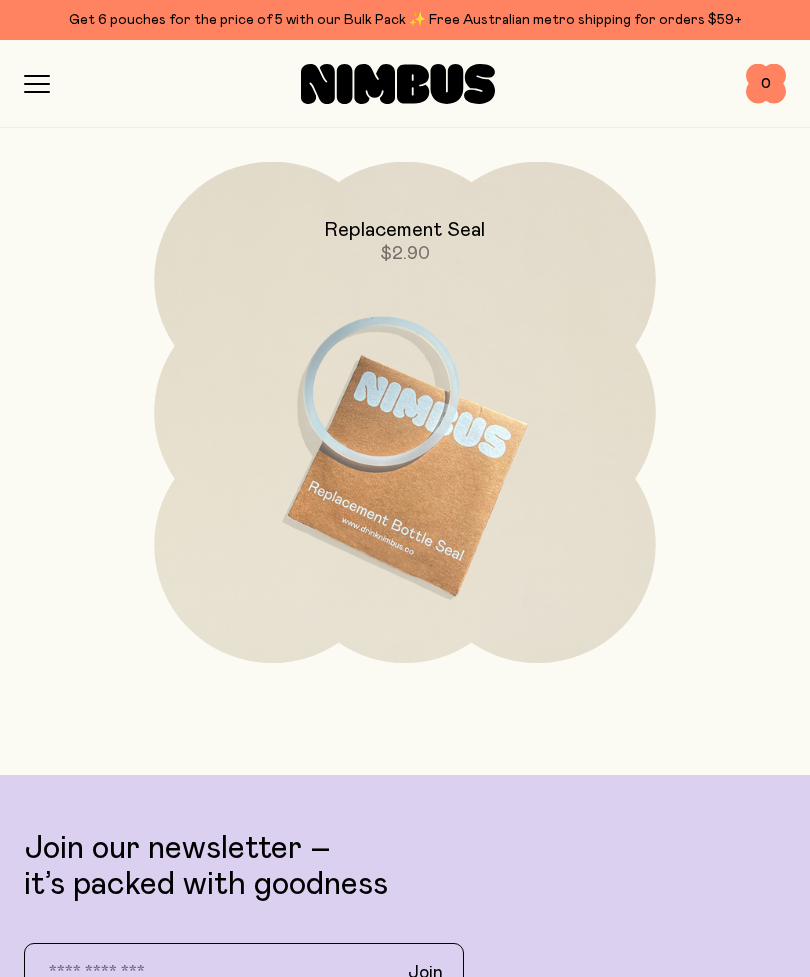 scroll, scrollTop: 1380, scrollLeft: 0, axis: vertical 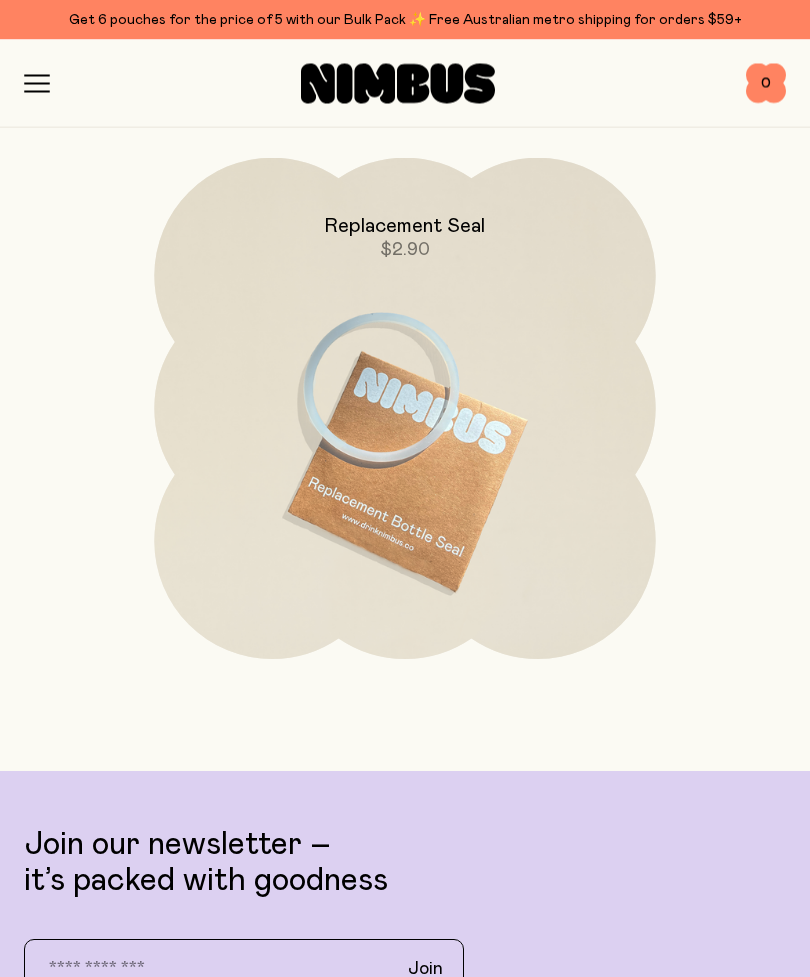 click 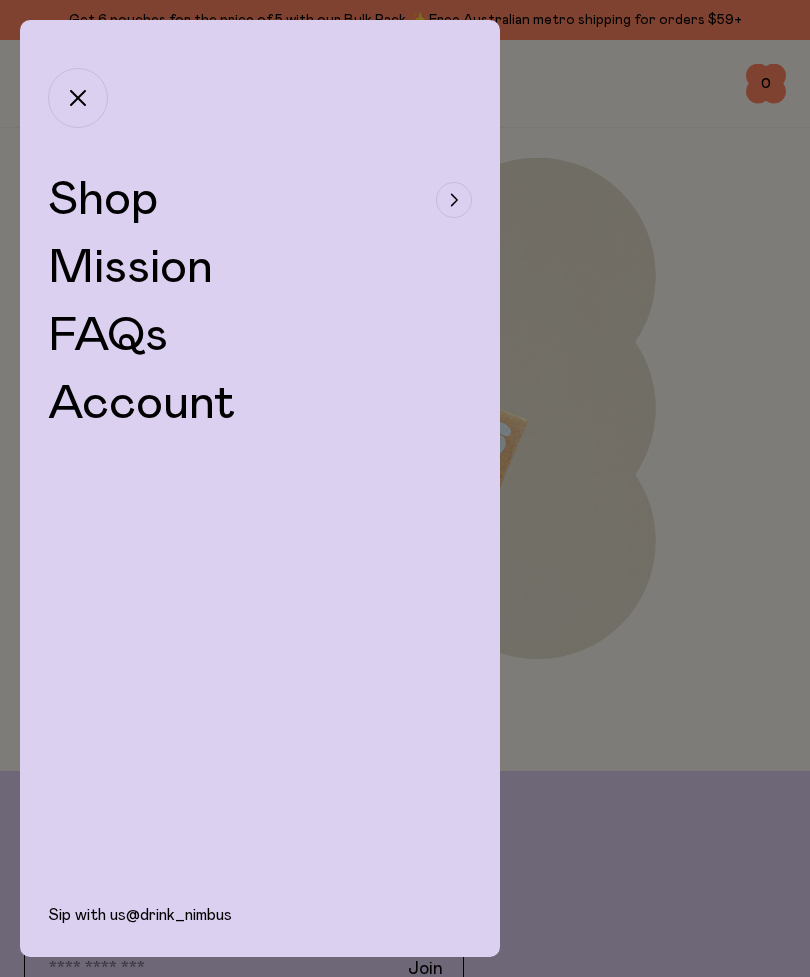 click on "Shop" at bounding box center (103, 200) 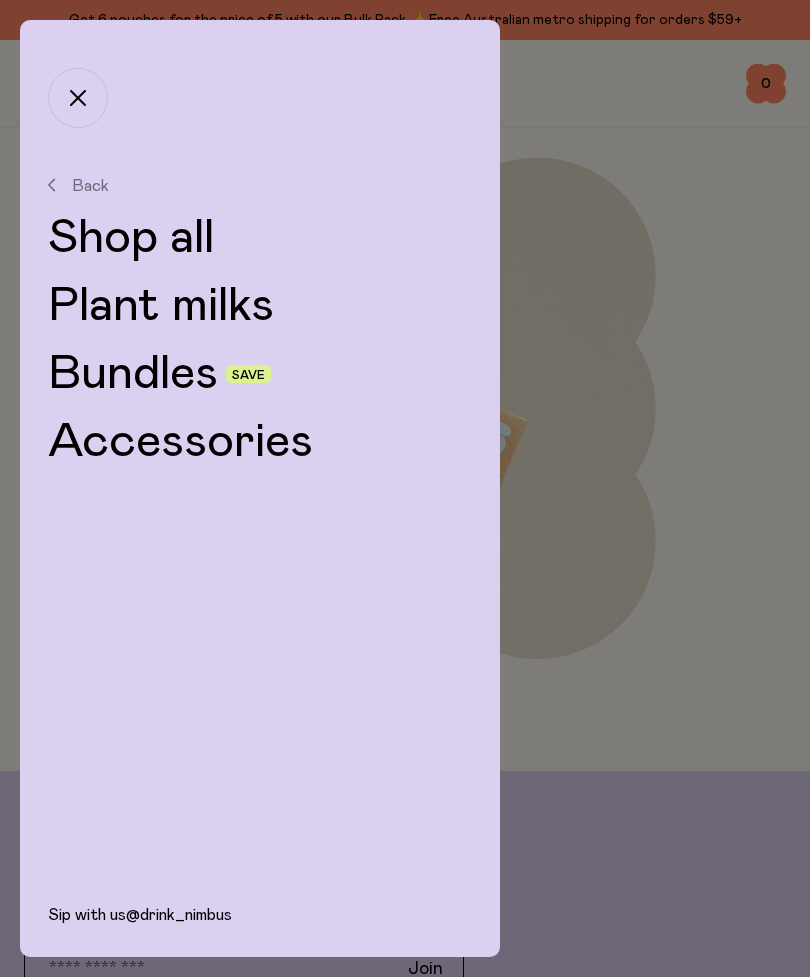 click on "Save" at bounding box center (248, 375) 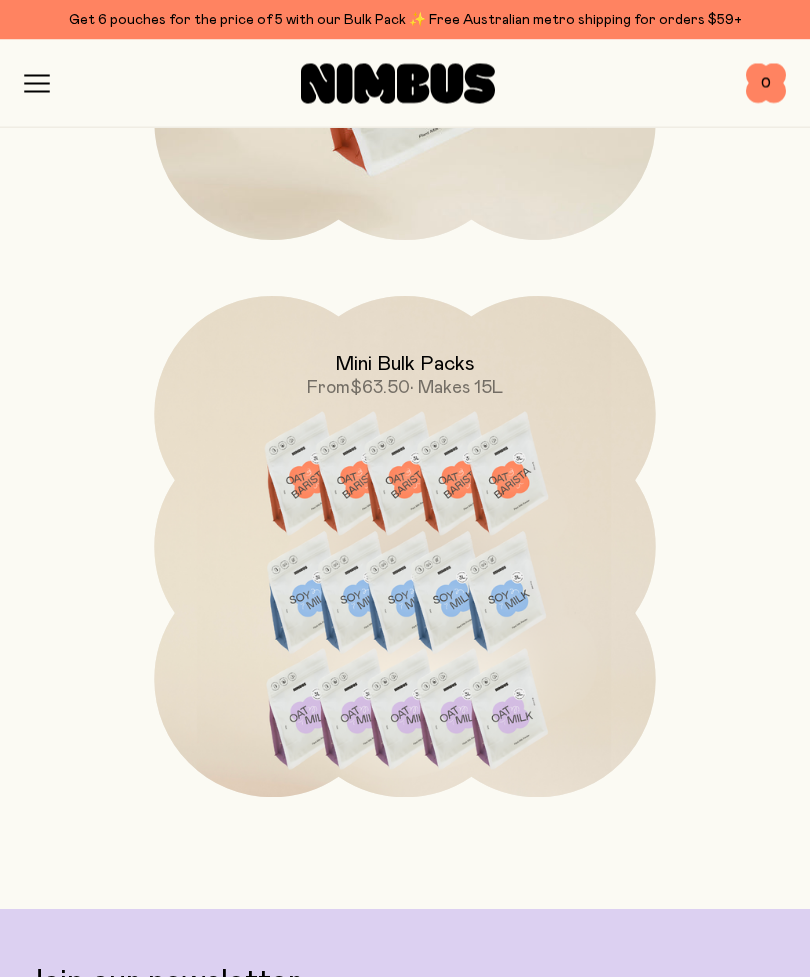 scroll, scrollTop: 3473, scrollLeft: 0, axis: vertical 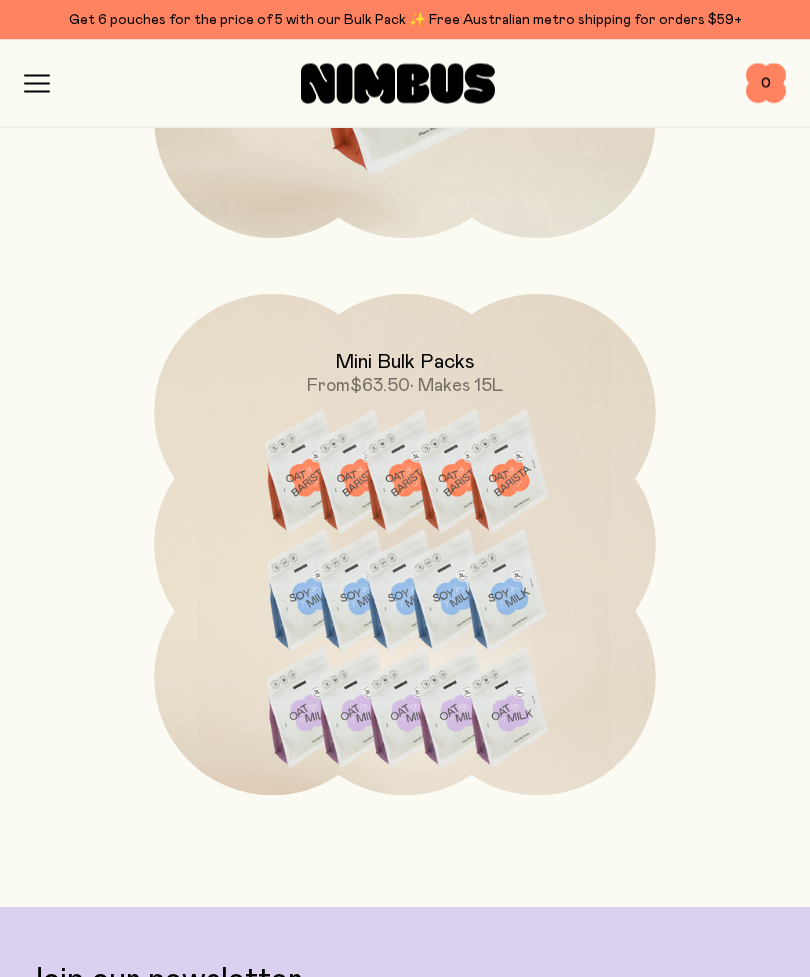 click at bounding box center [404, 608] 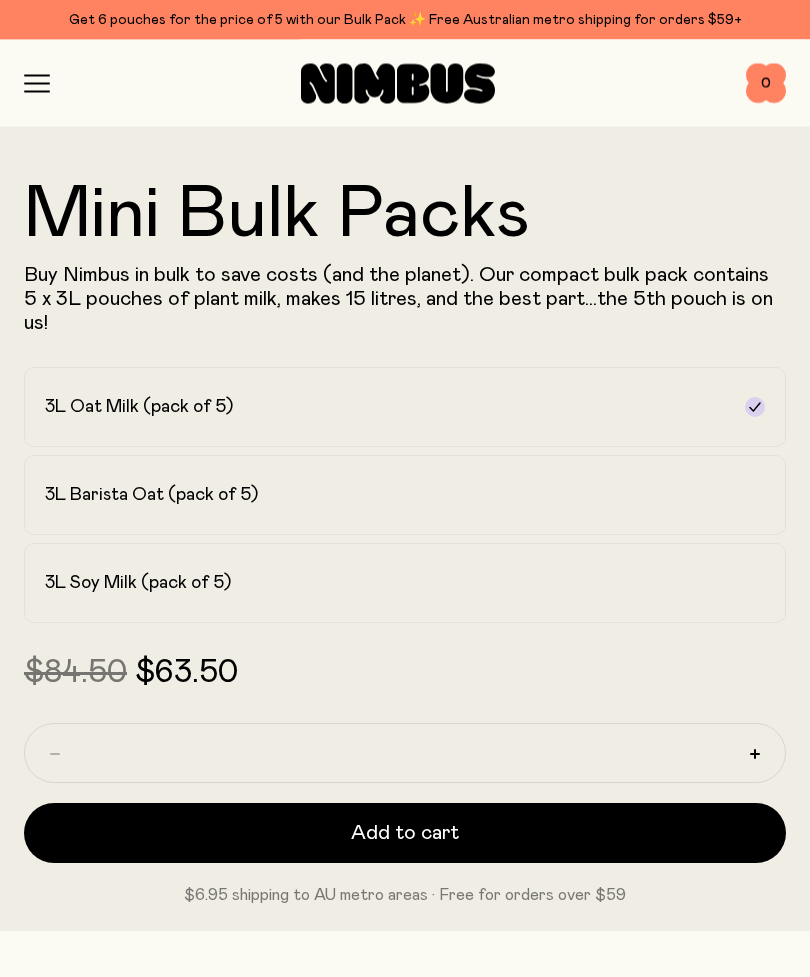 scroll, scrollTop: 815, scrollLeft: 0, axis: vertical 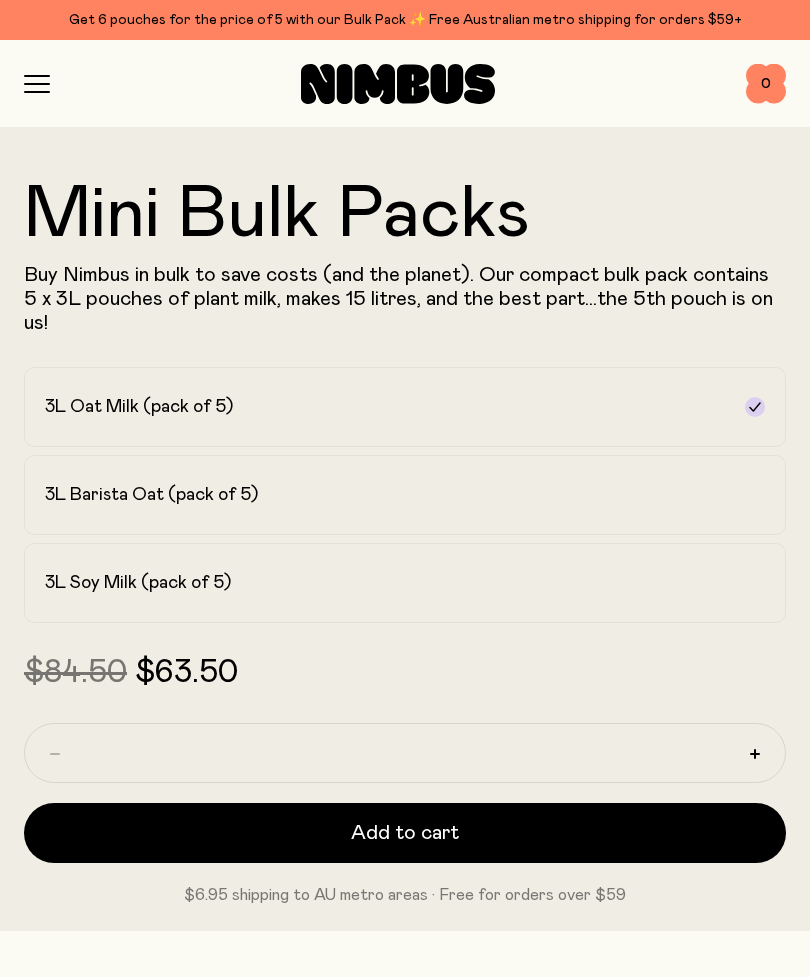click on "3L Barista Oat (pack of 5)" at bounding box center (387, 495) 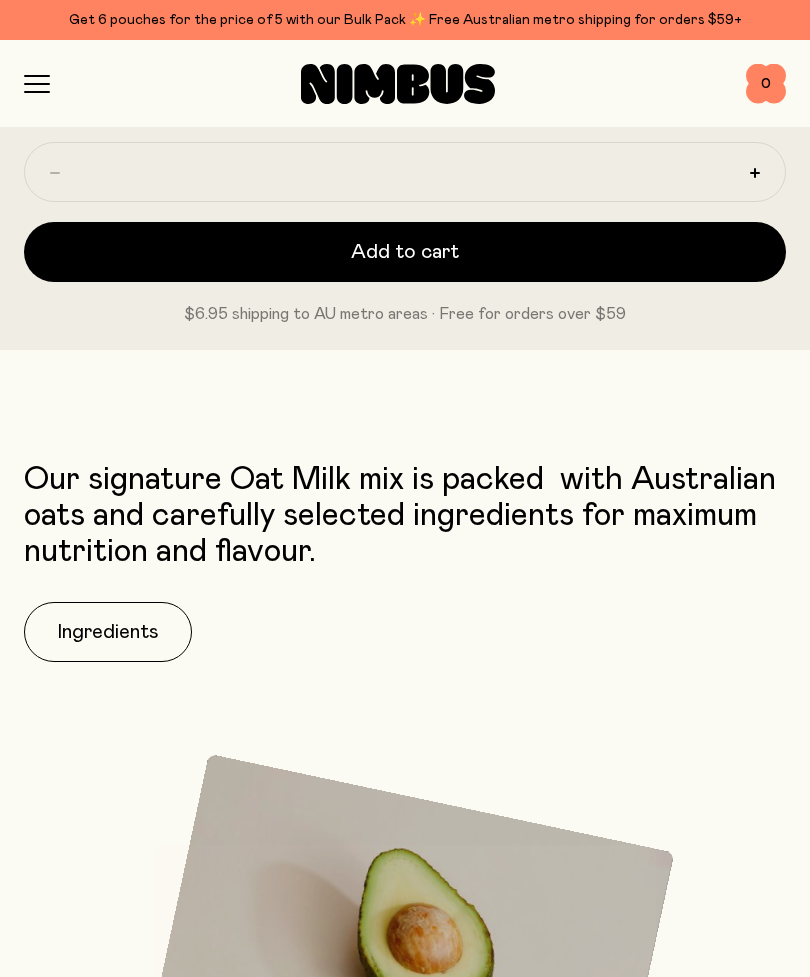 scroll, scrollTop: 1393, scrollLeft: 0, axis: vertical 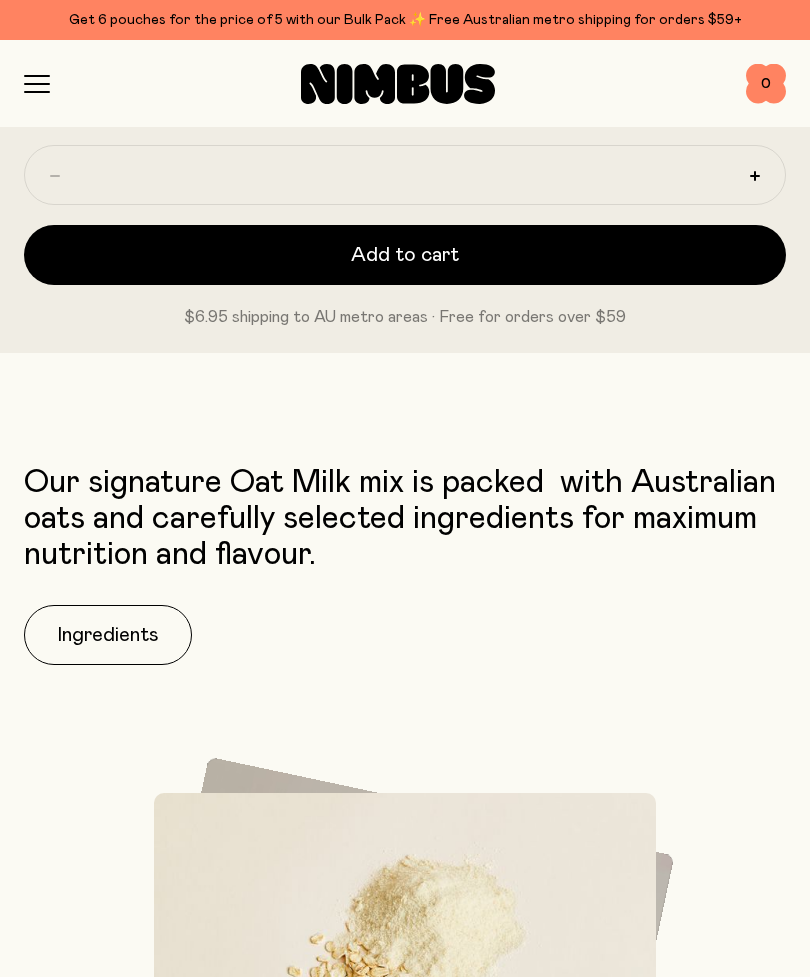 click 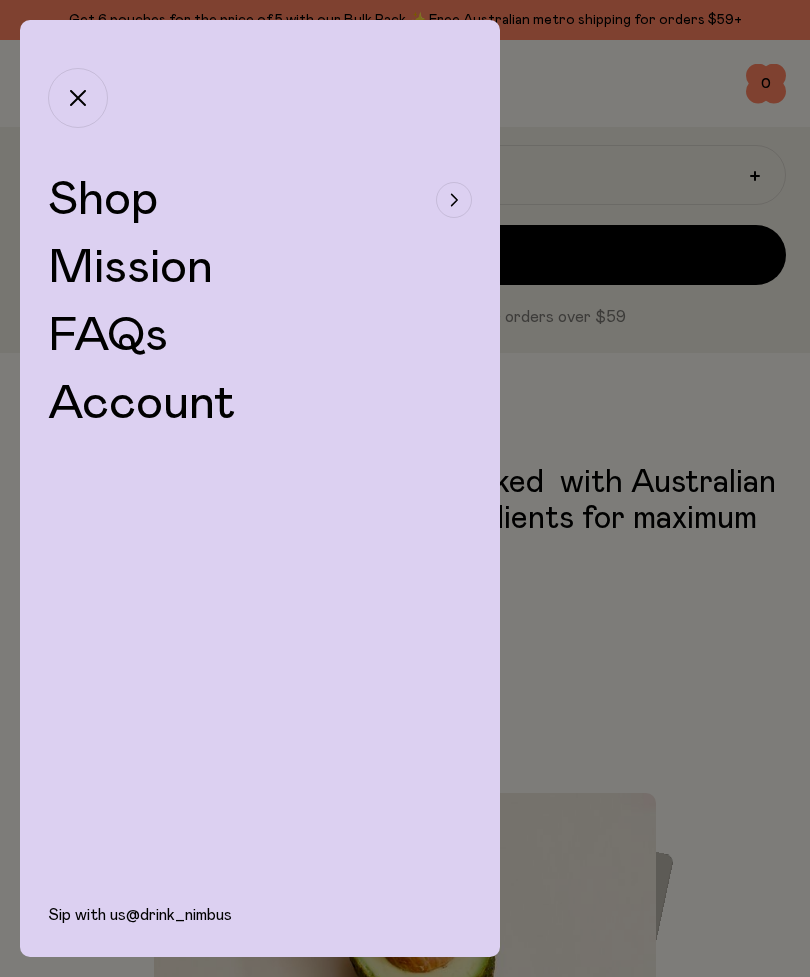 click on "Shop" at bounding box center (103, 200) 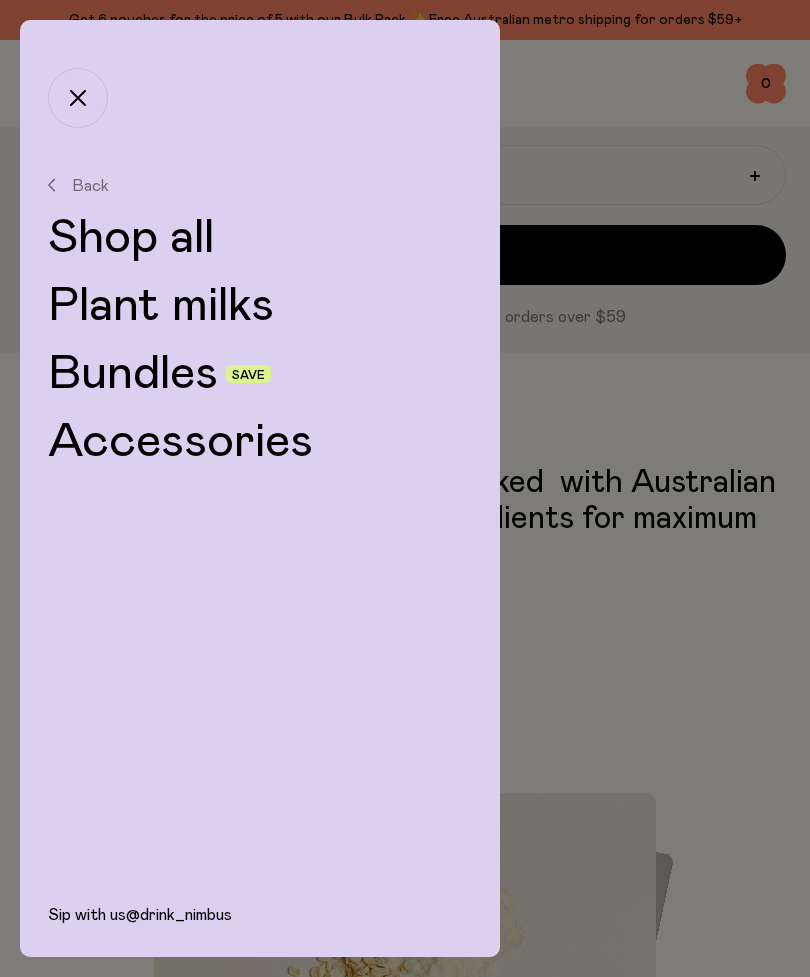 click on "Bundles" at bounding box center [133, 374] 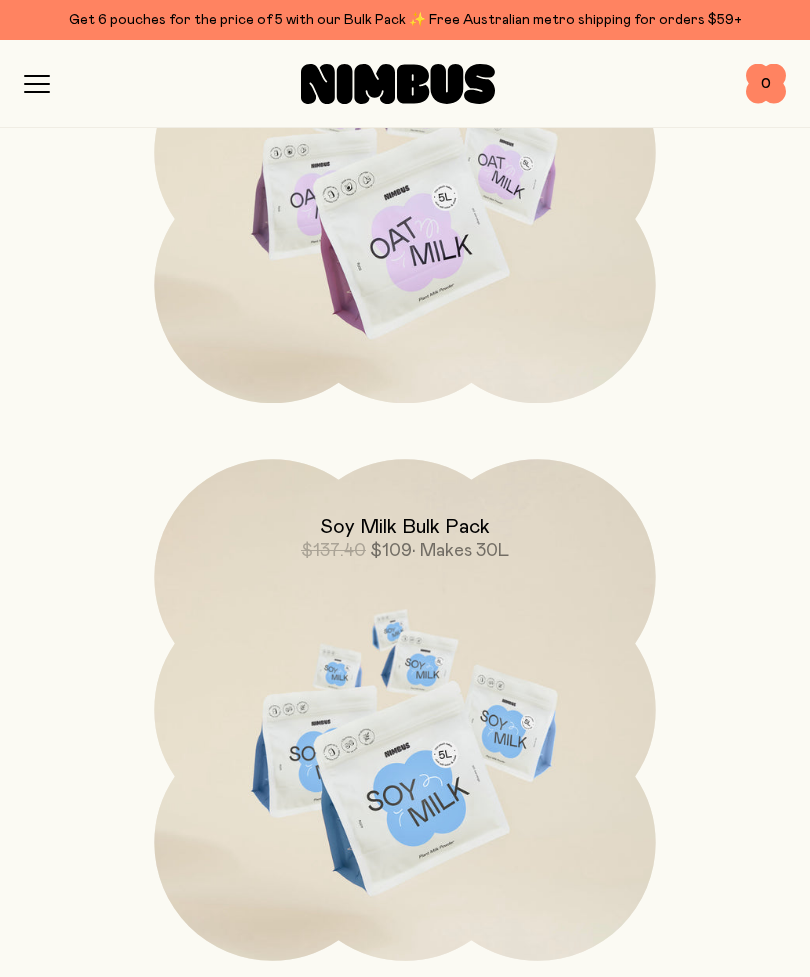 scroll, scrollTop: 2175, scrollLeft: 0, axis: vertical 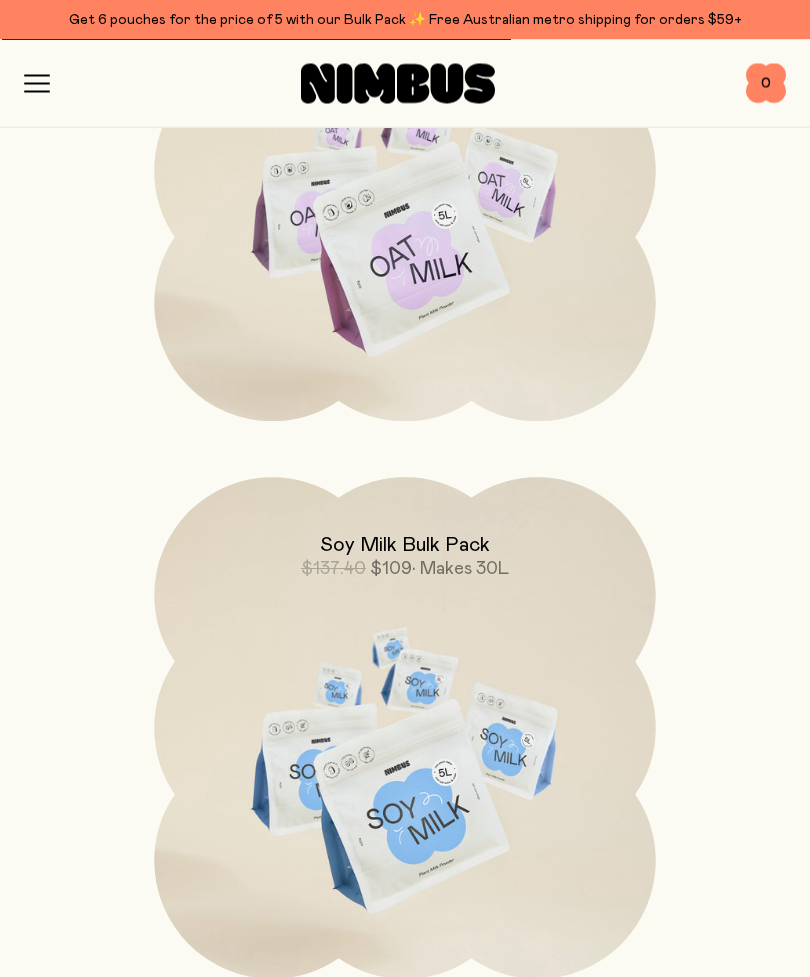click 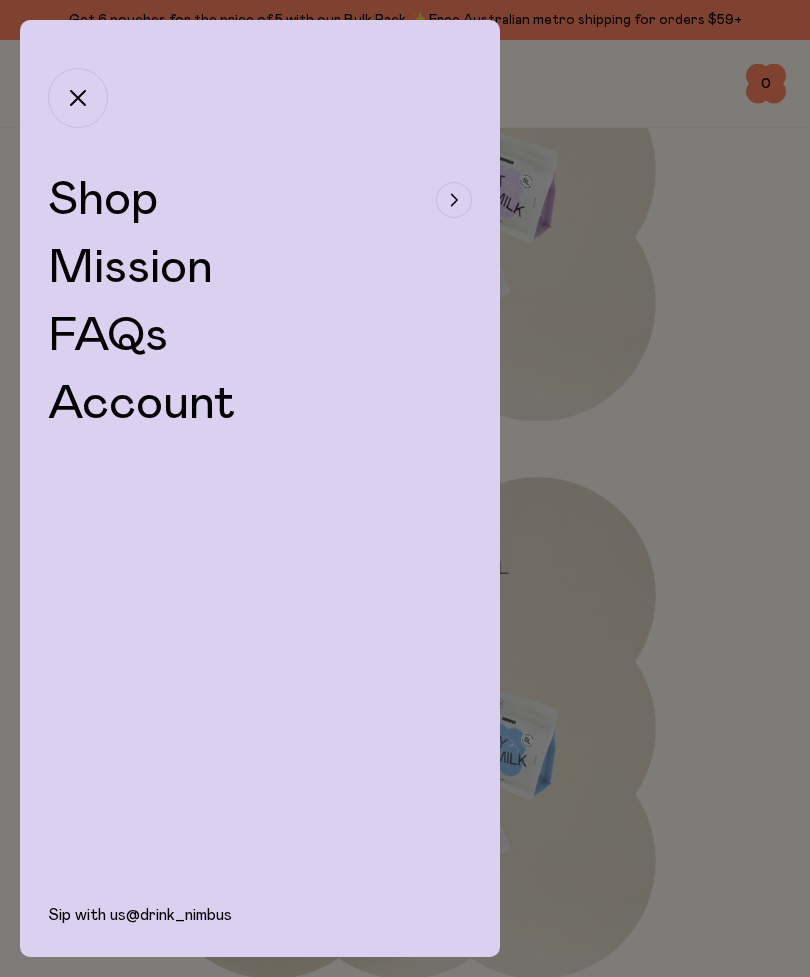 click on "Shop" at bounding box center (103, 200) 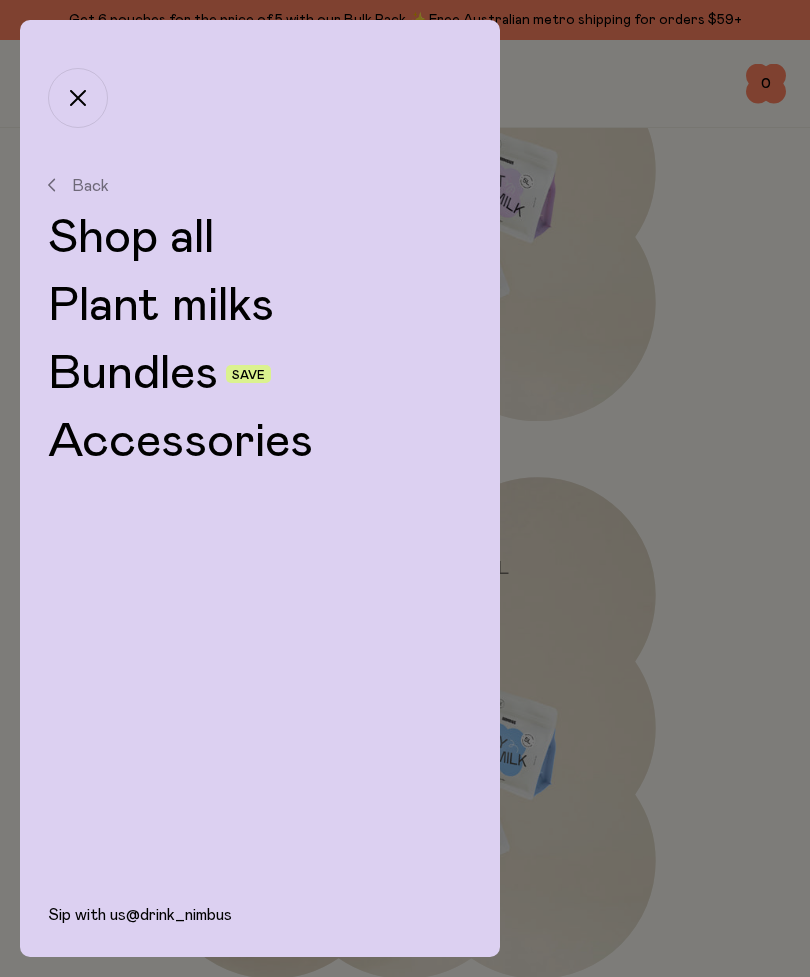 click on "Shop all" at bounding box center (260, 238) 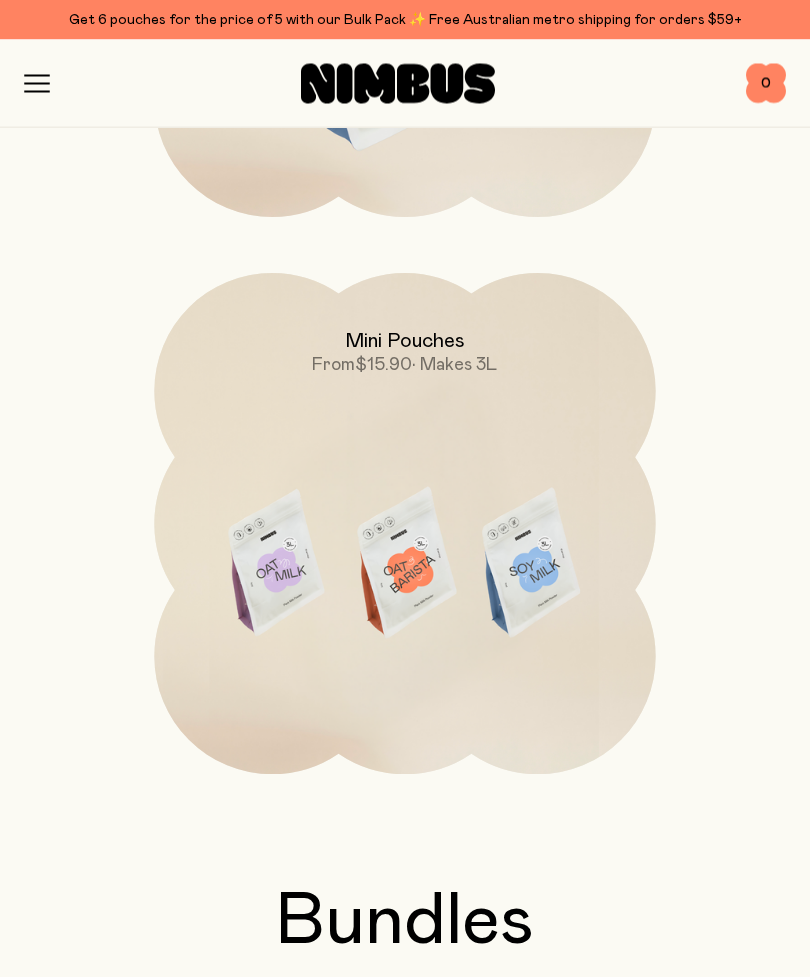 scroll, scrollTop: 1819, scrollLeft: 0, axis: vertical 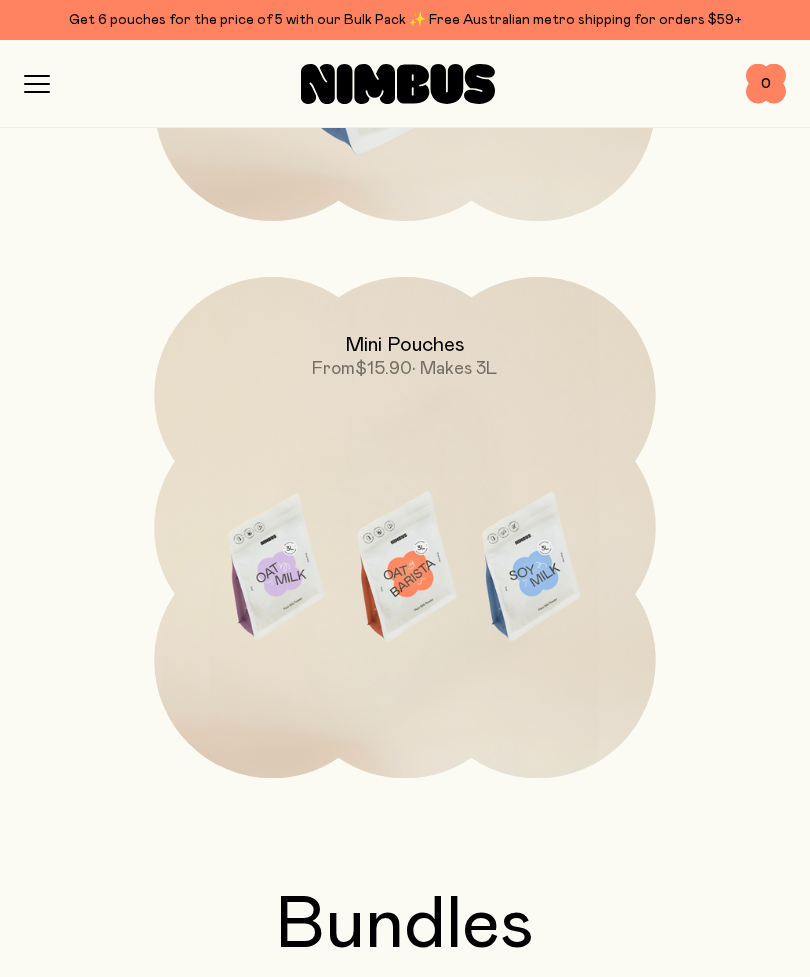 click at bounding box center (404, 571) 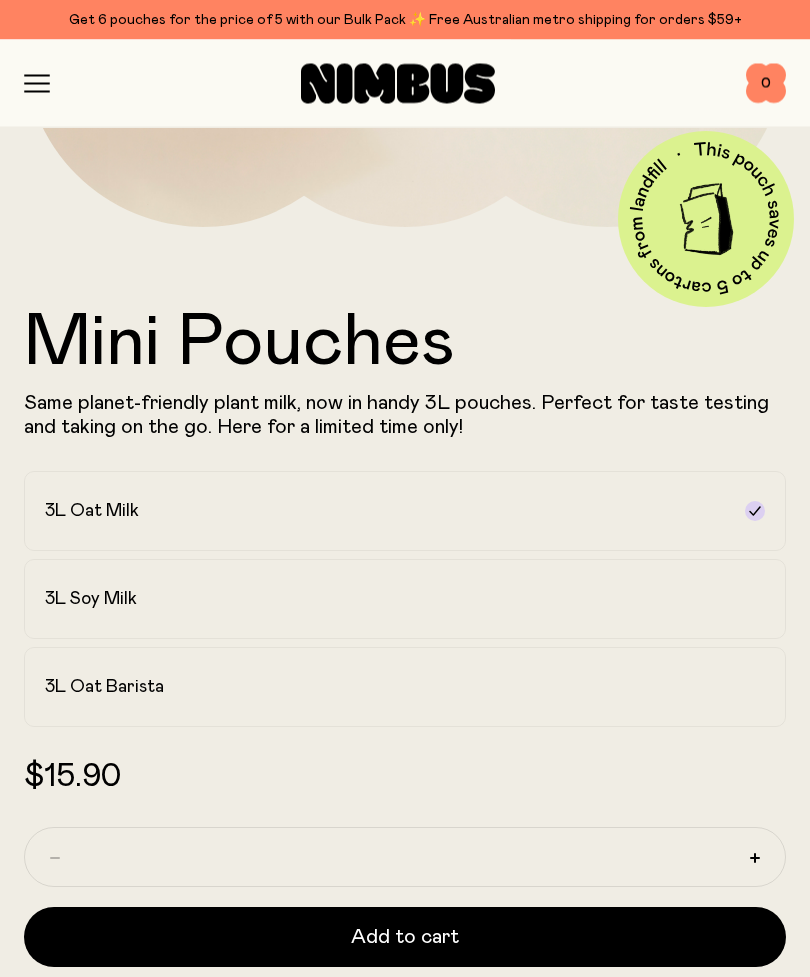 scroll, scrollTop: 687, scrollLeft: 0, axis: vertical 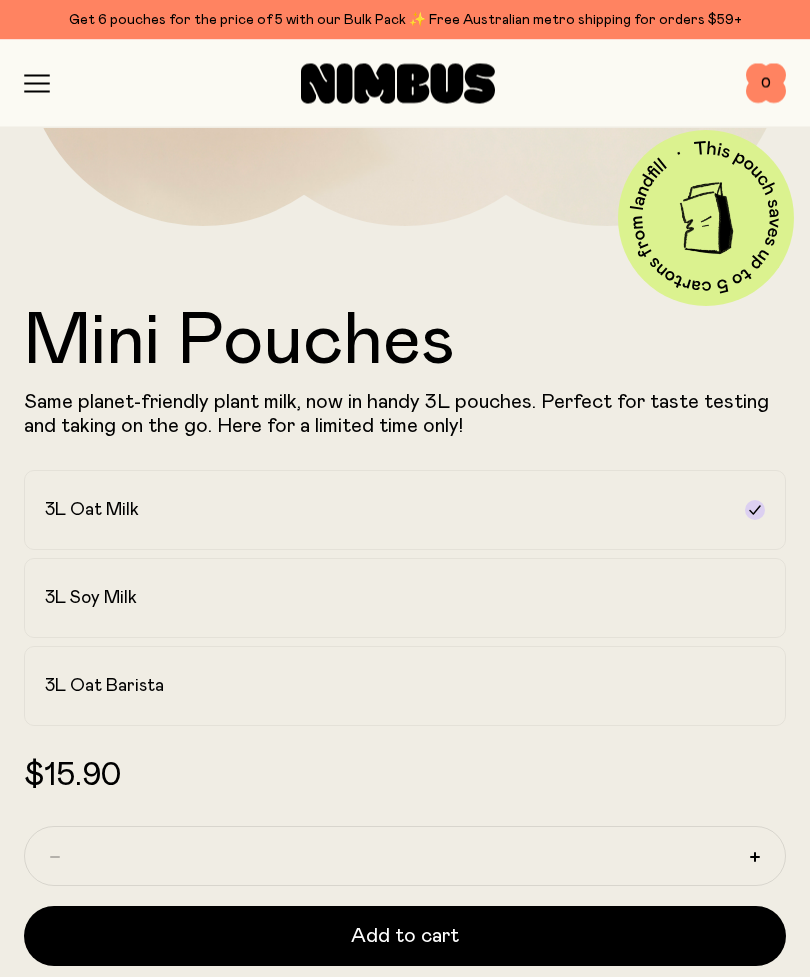 click on "3L Soy Milk" at bounding box center [387, 599] 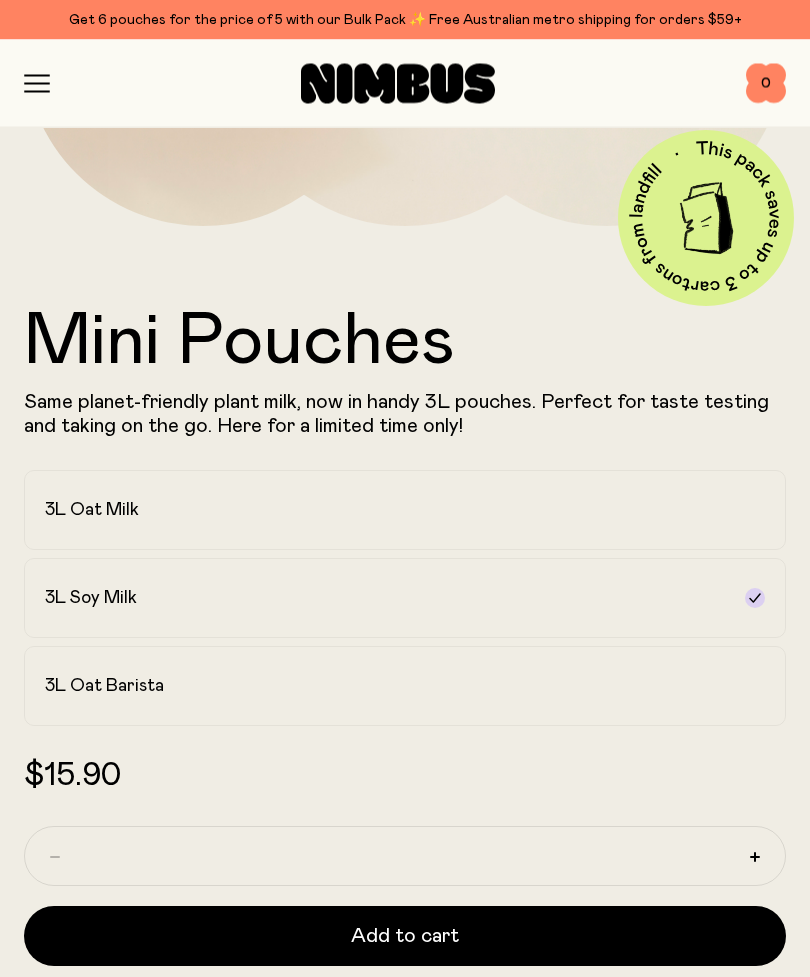 scroll, scrollTop: 688, scrollLeft: 0, axis: vertical 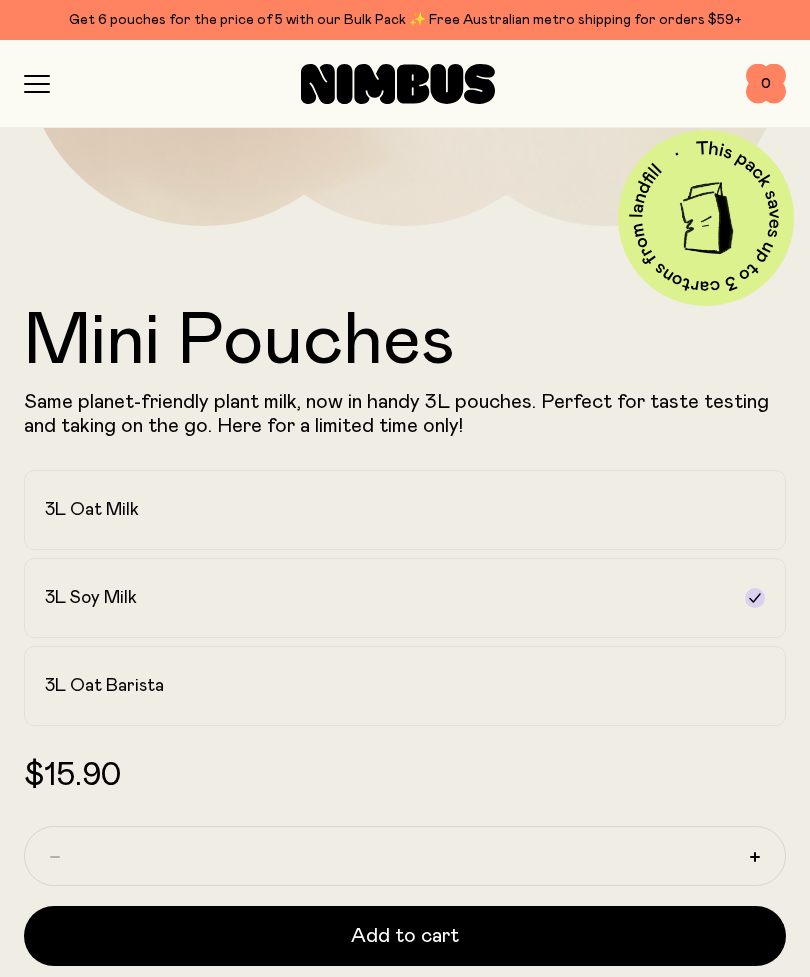 click on "3L Oat Barista" at bounding box center [387, 686] 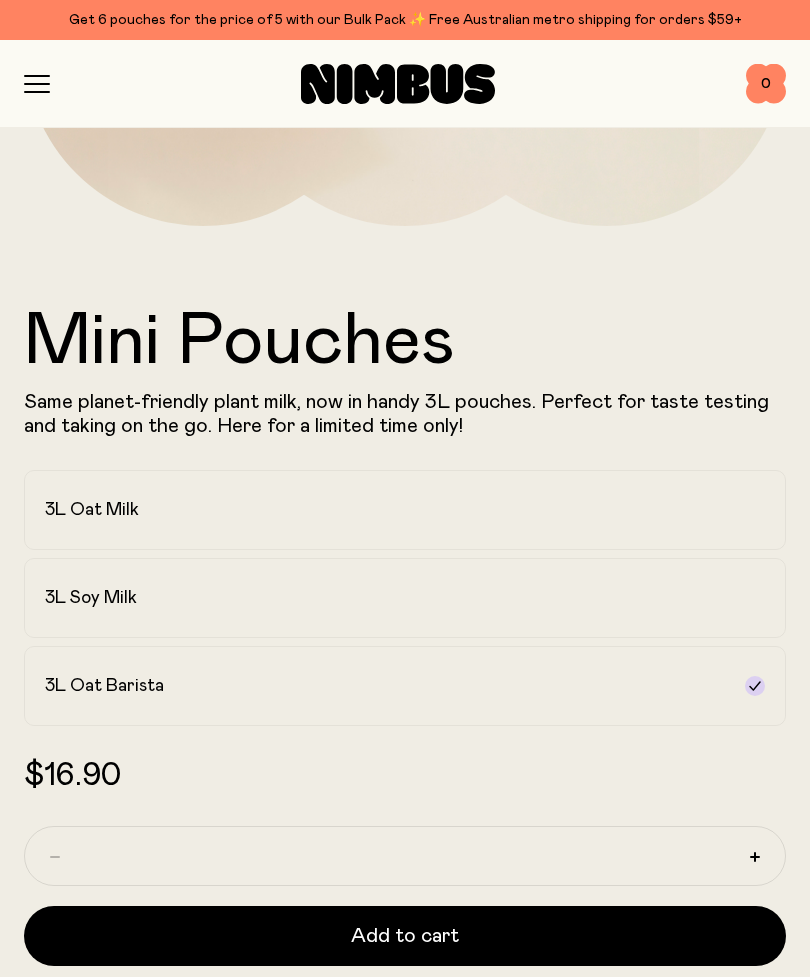 click on "Add to cart" at bounding box center (405, 936) 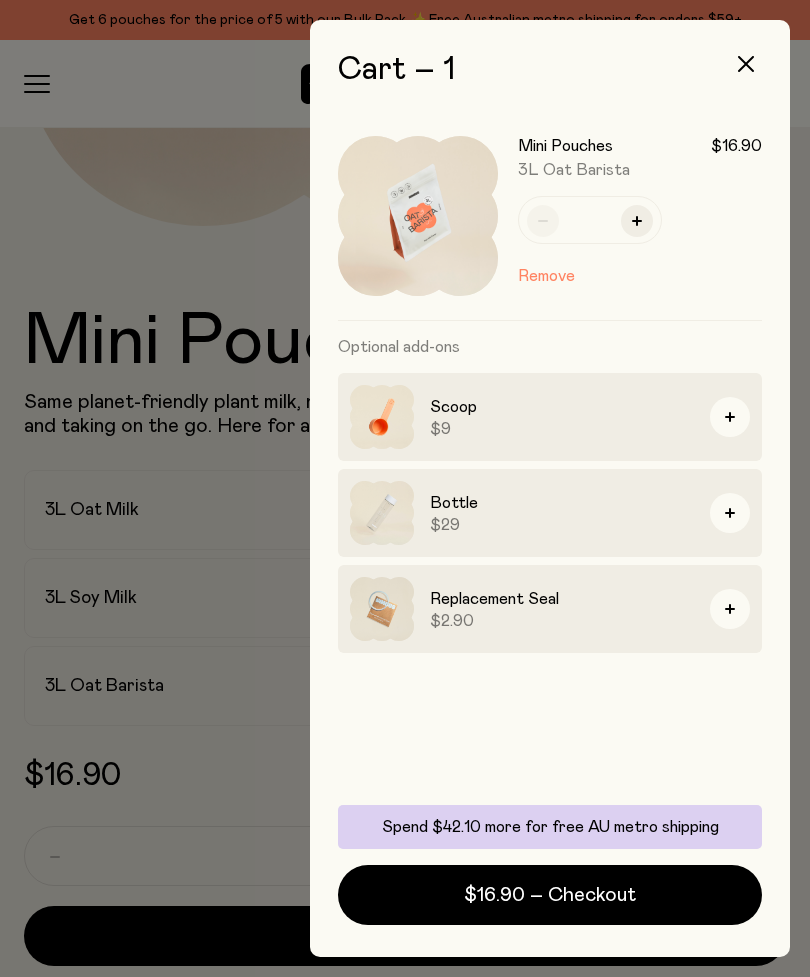 scroll, scrollTop: 0, scrollLeft: 0, axis: both 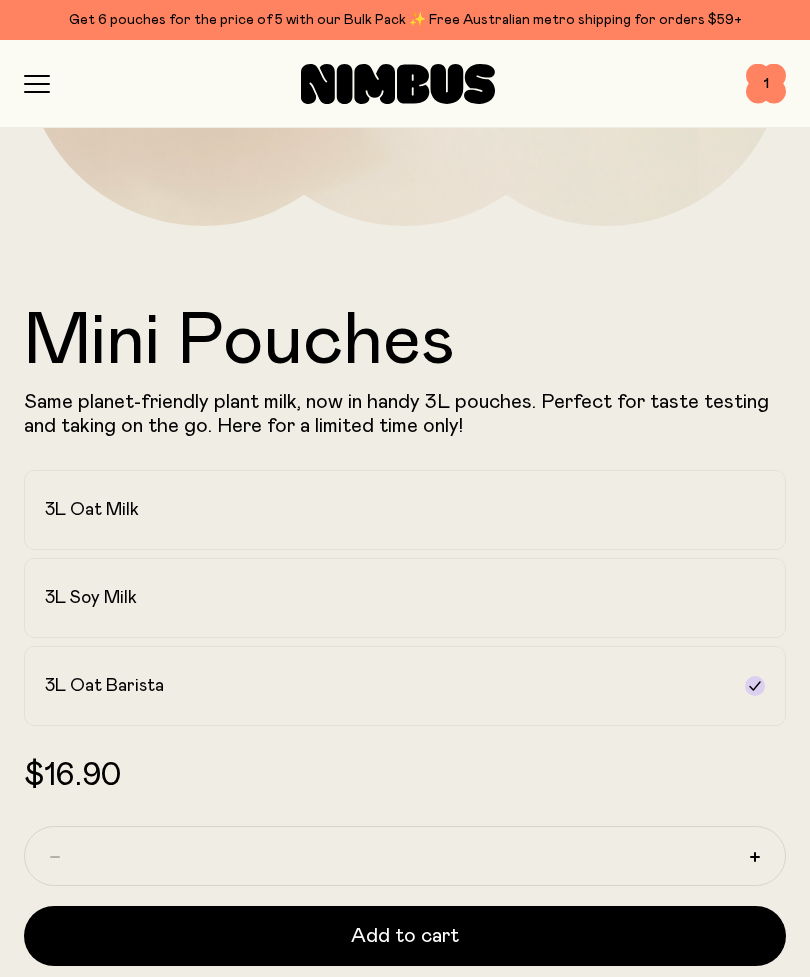 click on "3L Soy Milk" at bounding box center [387, 598] 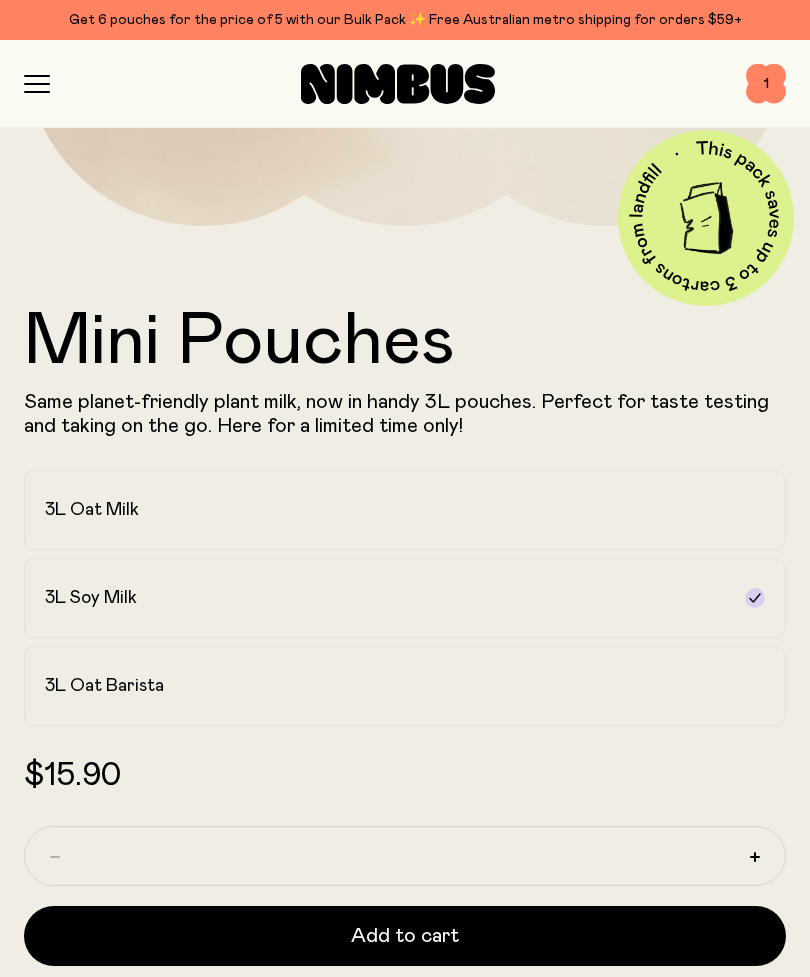 click on "Add to cart" at bounding box center (405, 936) 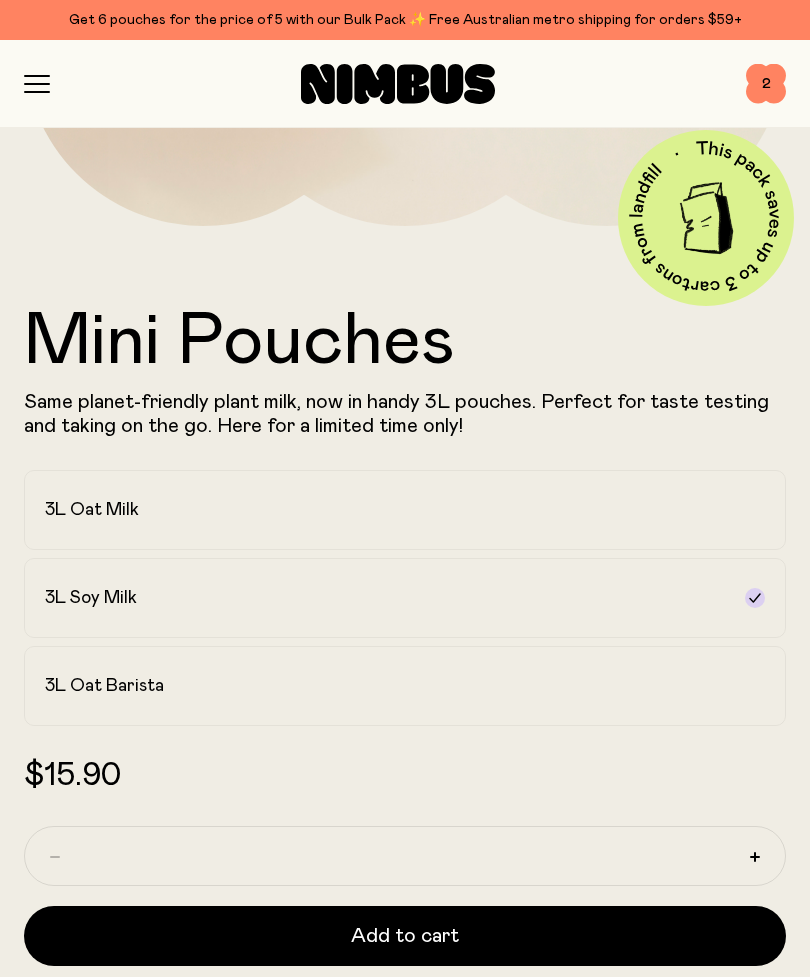 scroll, scrollTop: 0, scrollLeft: 0, axis: both 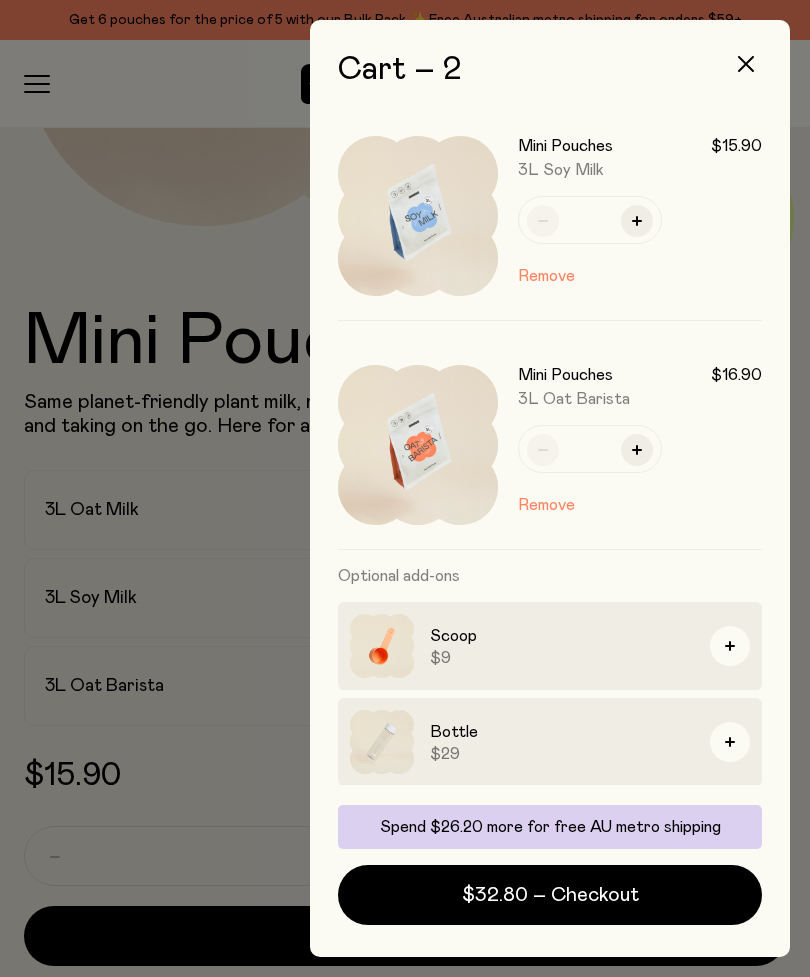 click 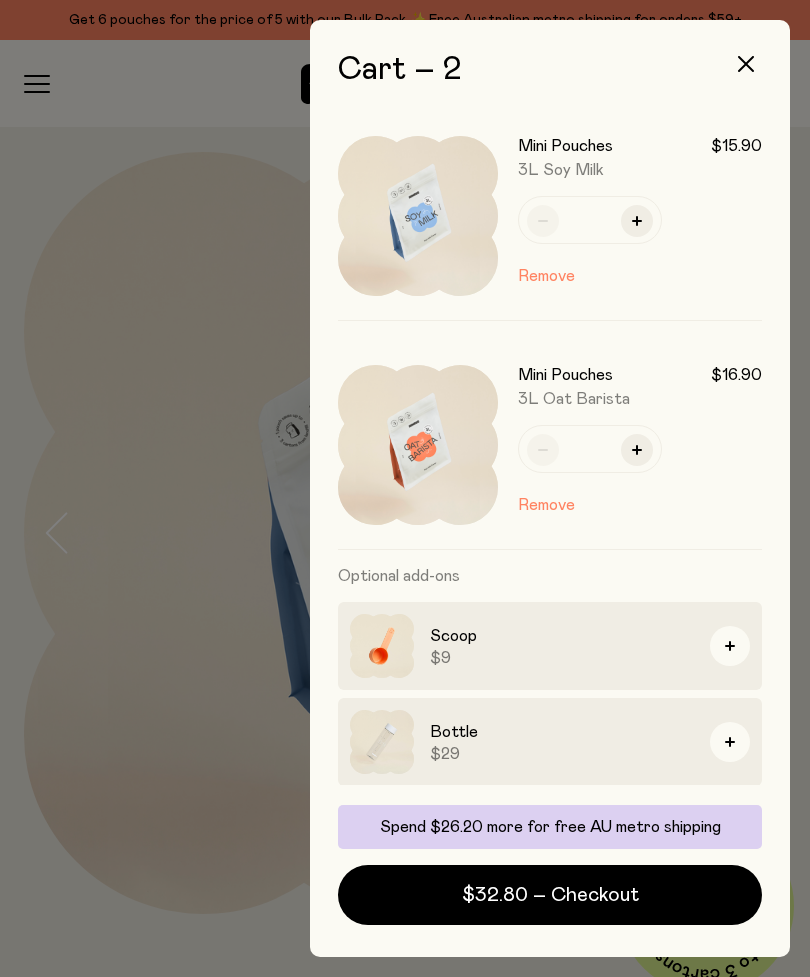 scroll, scrollTop: 688, scrollLeft: 0, axis: vertical 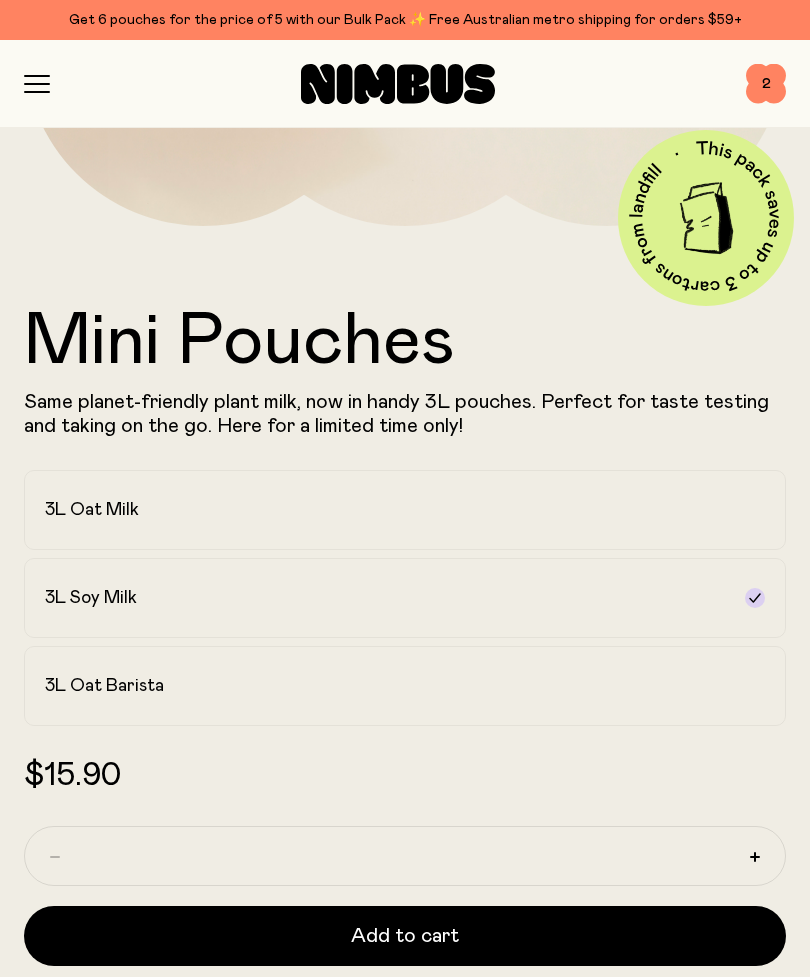 click on "3L Oat Milk" at bounding box center [92, 510] 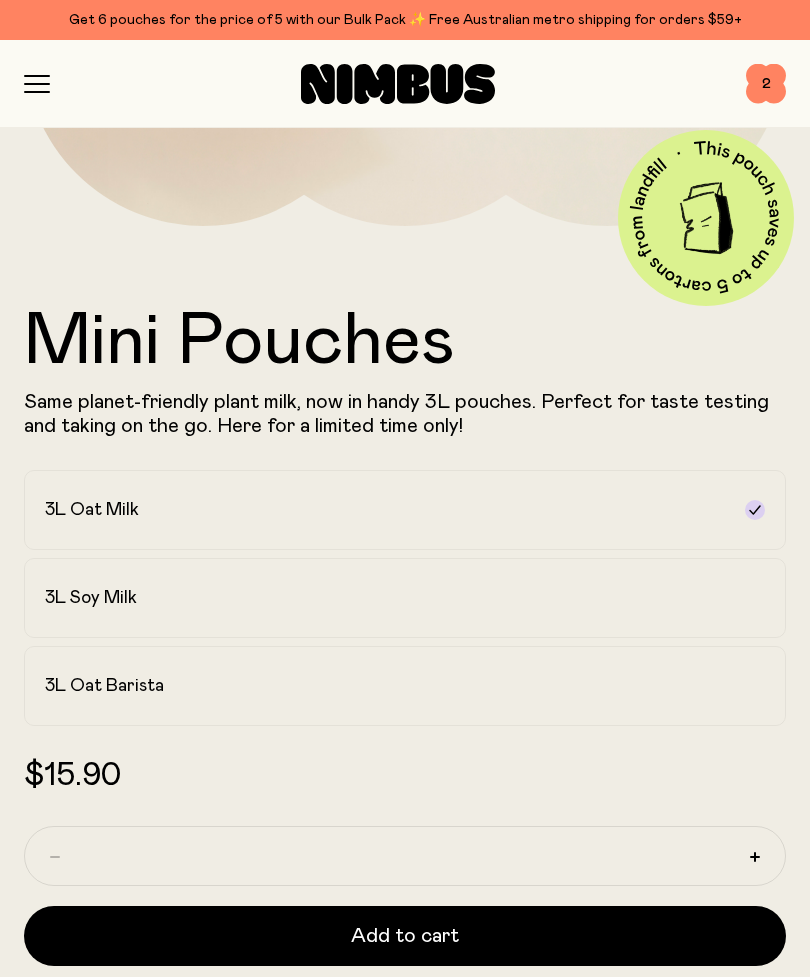 click on "Add to cart" at bounding box center [405, 936] 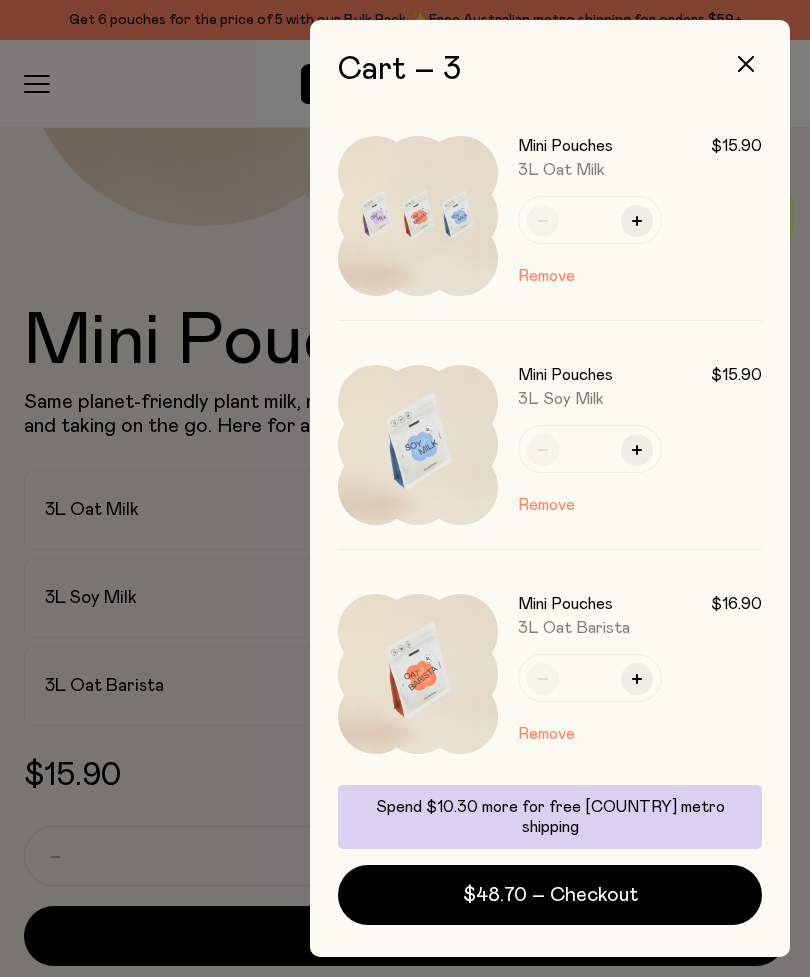 scroll, scrollTop: 0, scrollLeft: 0, axis: both 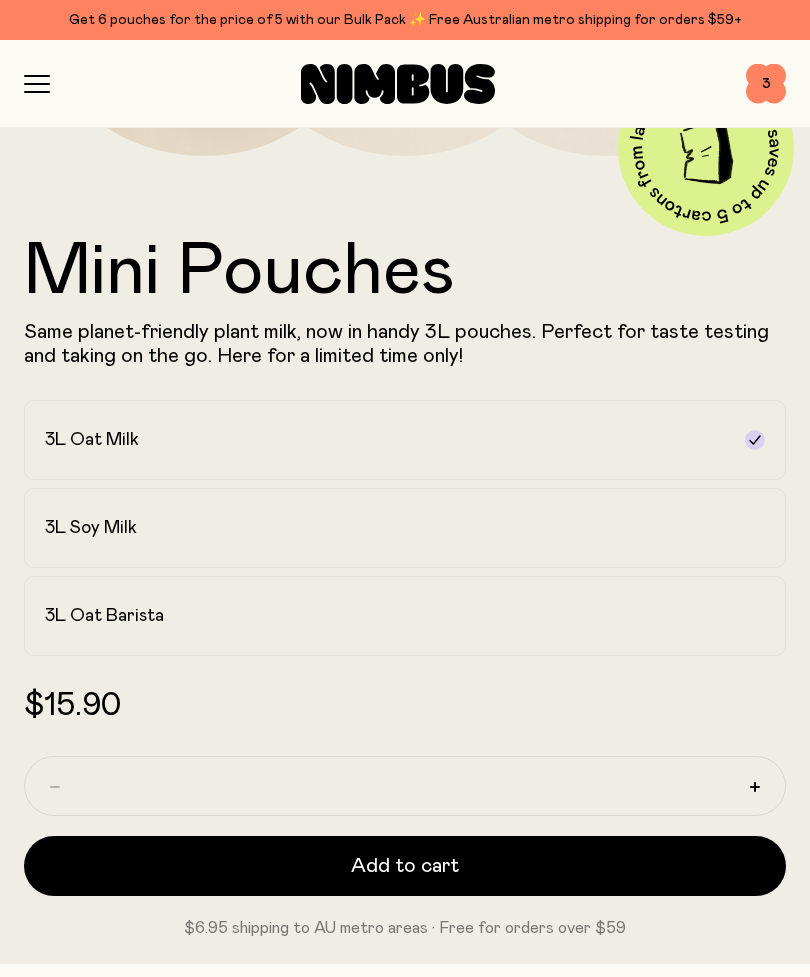click on "3" at bounding box center (766, 84) 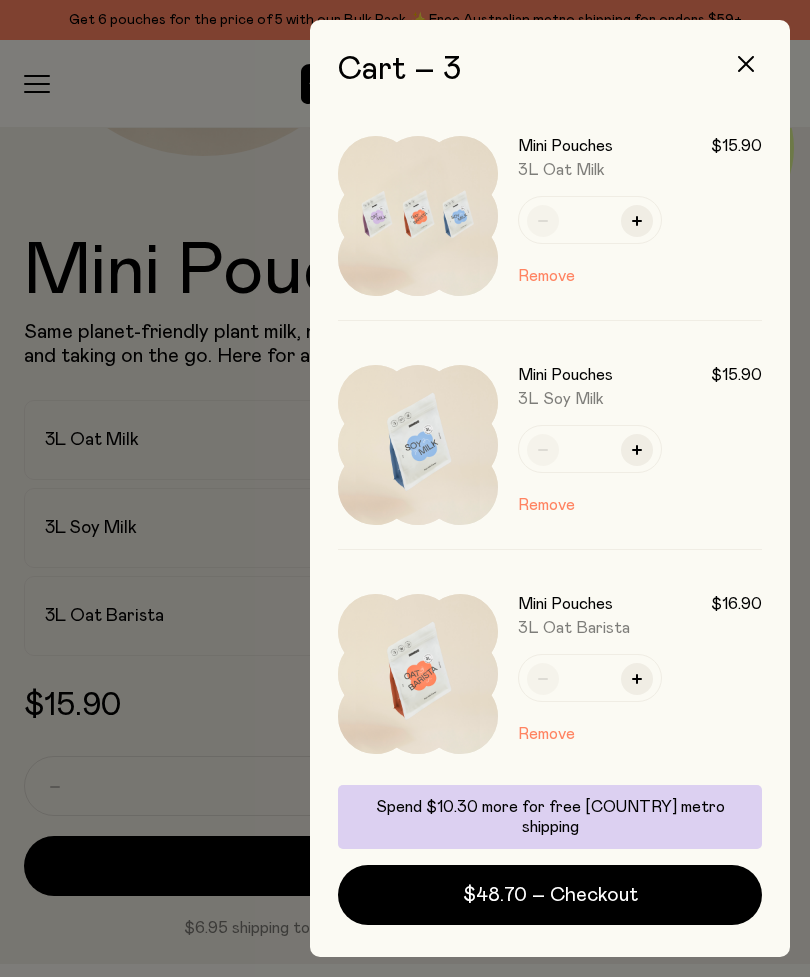 click at bounding box center (405, 488) 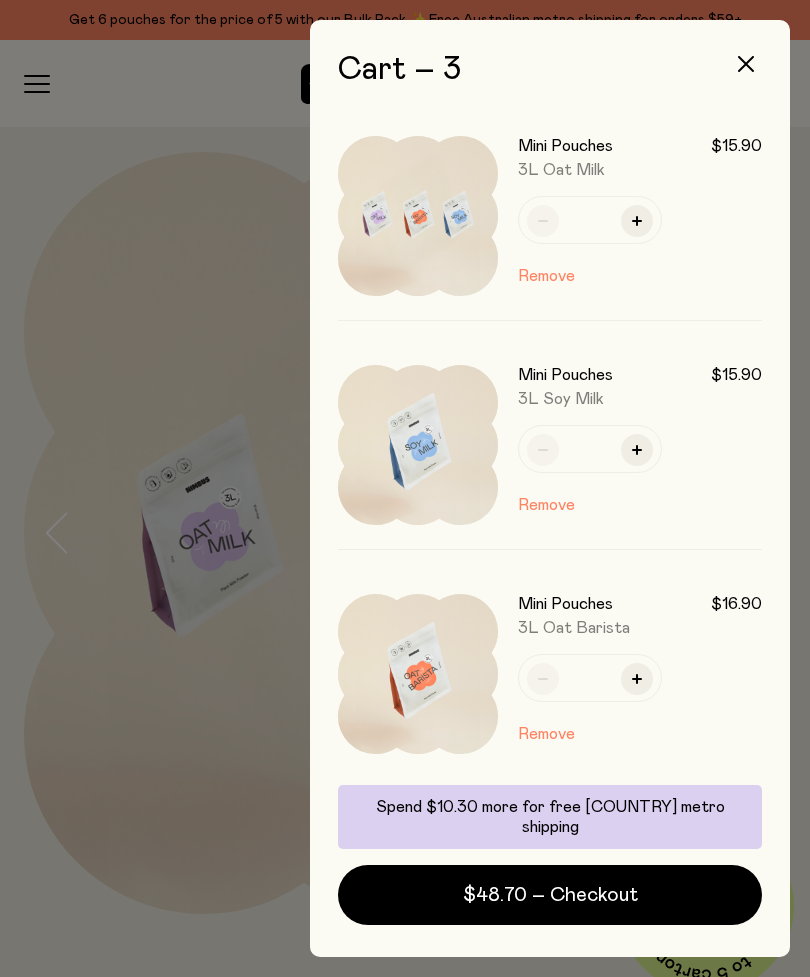 scroll, scrollTop: 758, scrollLeft: 0, axis: vertical 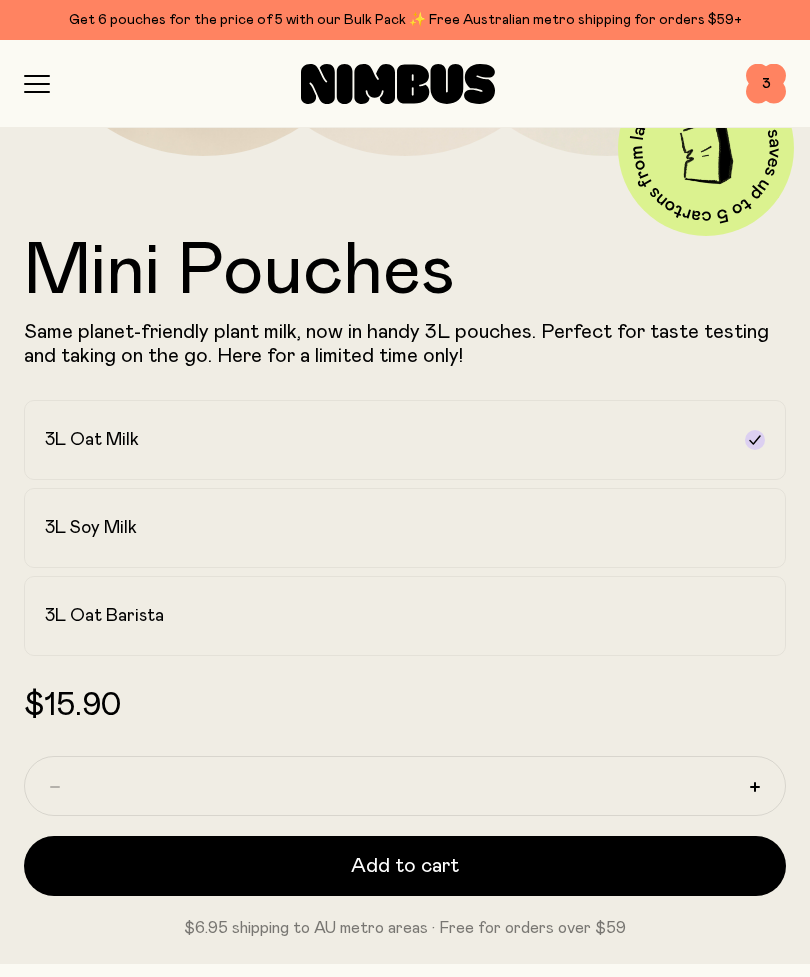 click 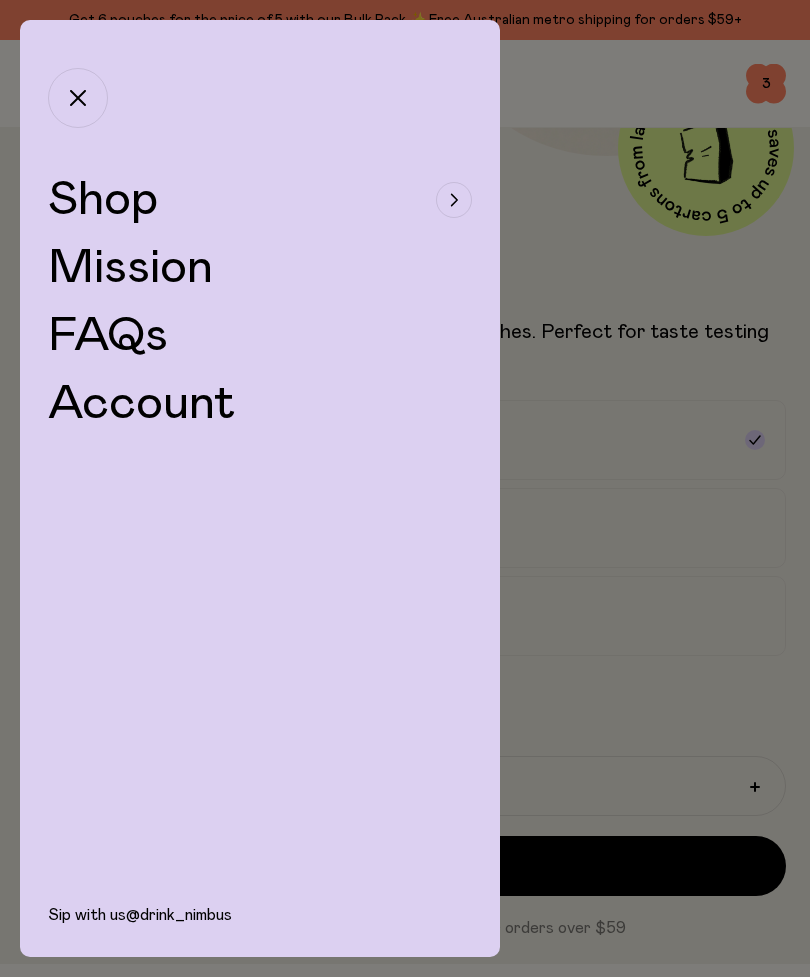 click on "Shop" at bounding box center (103, 200) 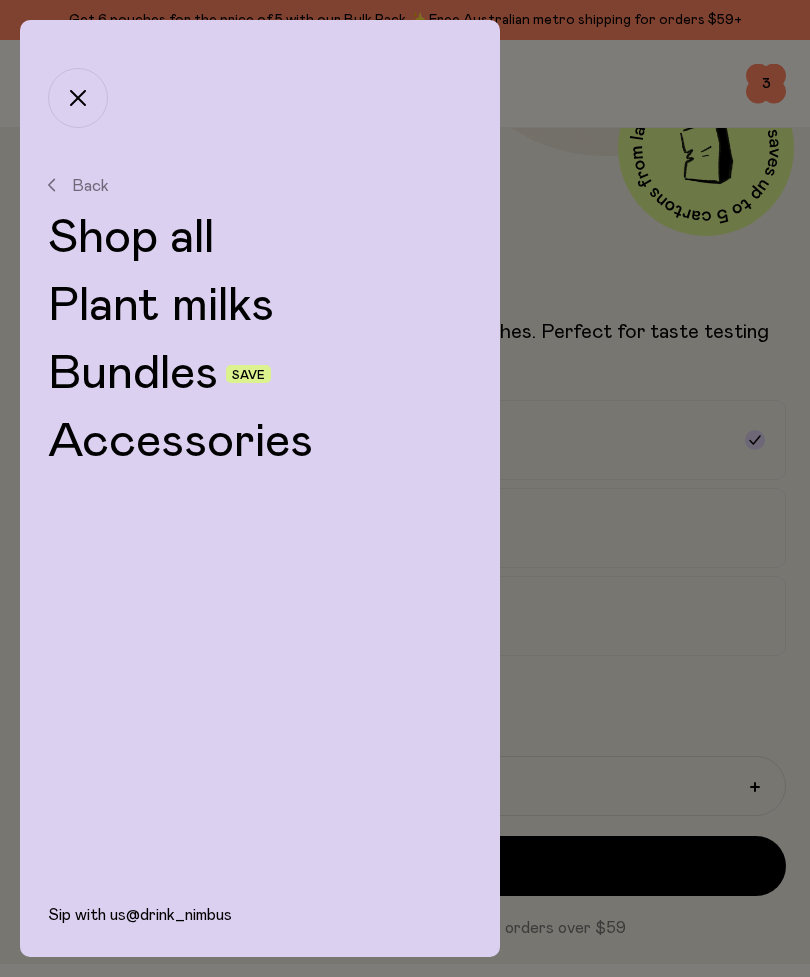 click on "Accessories" at bounding box center (260, 442) 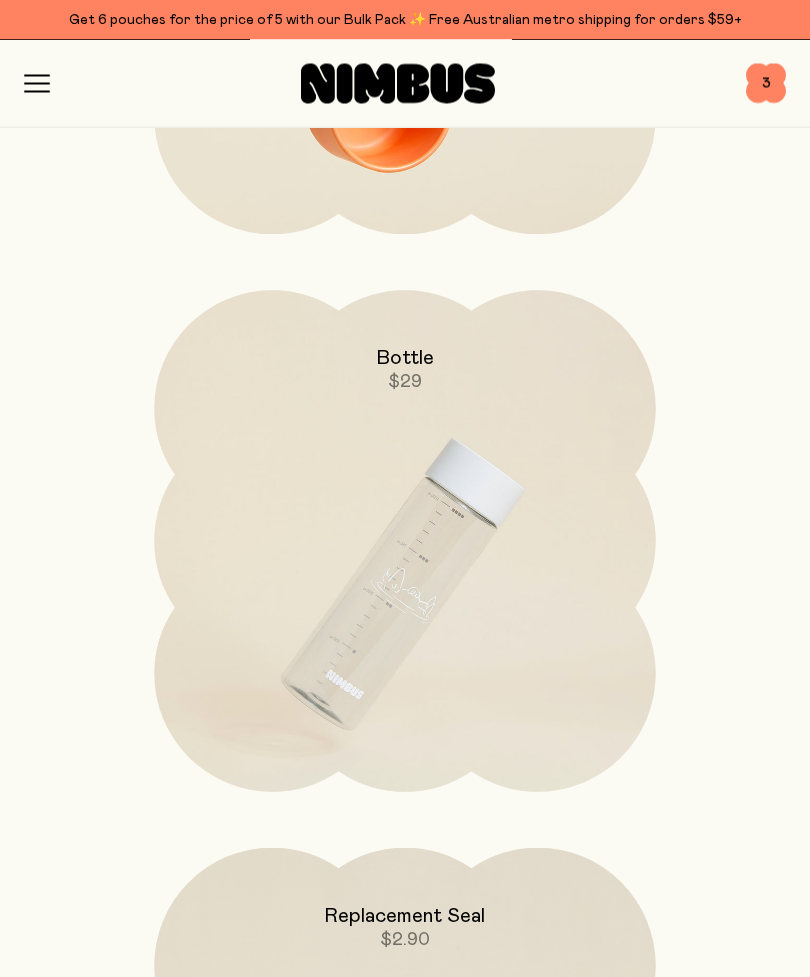 scroll, scrollTop: 723, scrollLeft: 0, axis: vertical 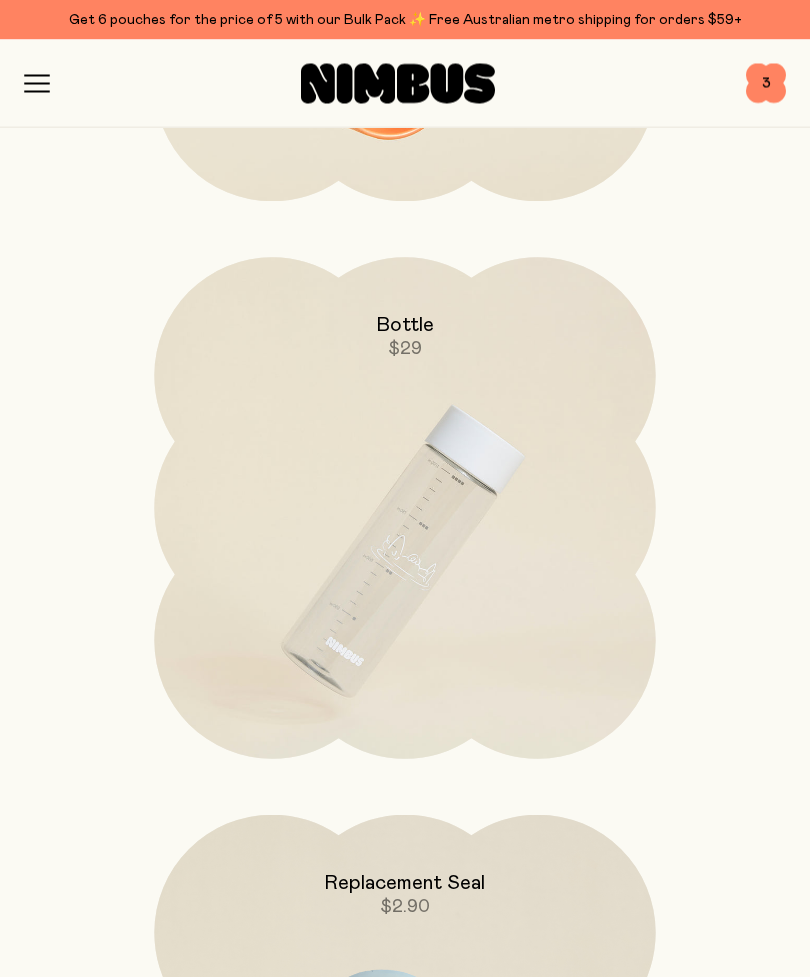 click at bounding box center [404, 552] 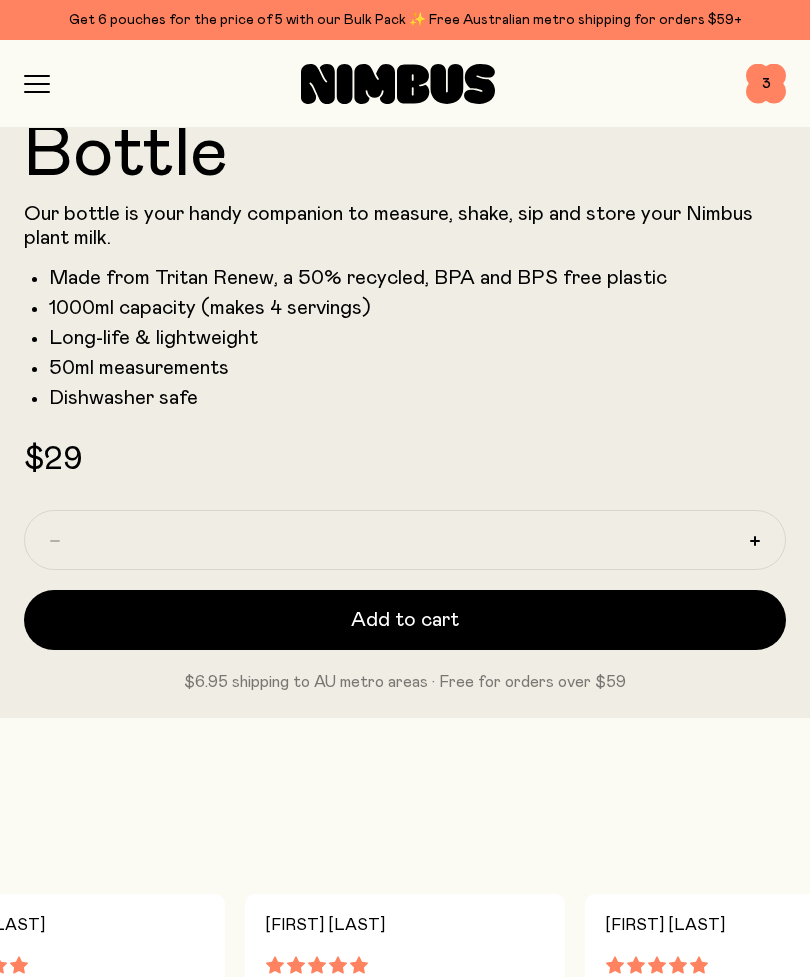 scroll, scrollTop: 911, scrollLeft: 0, axis: vertical 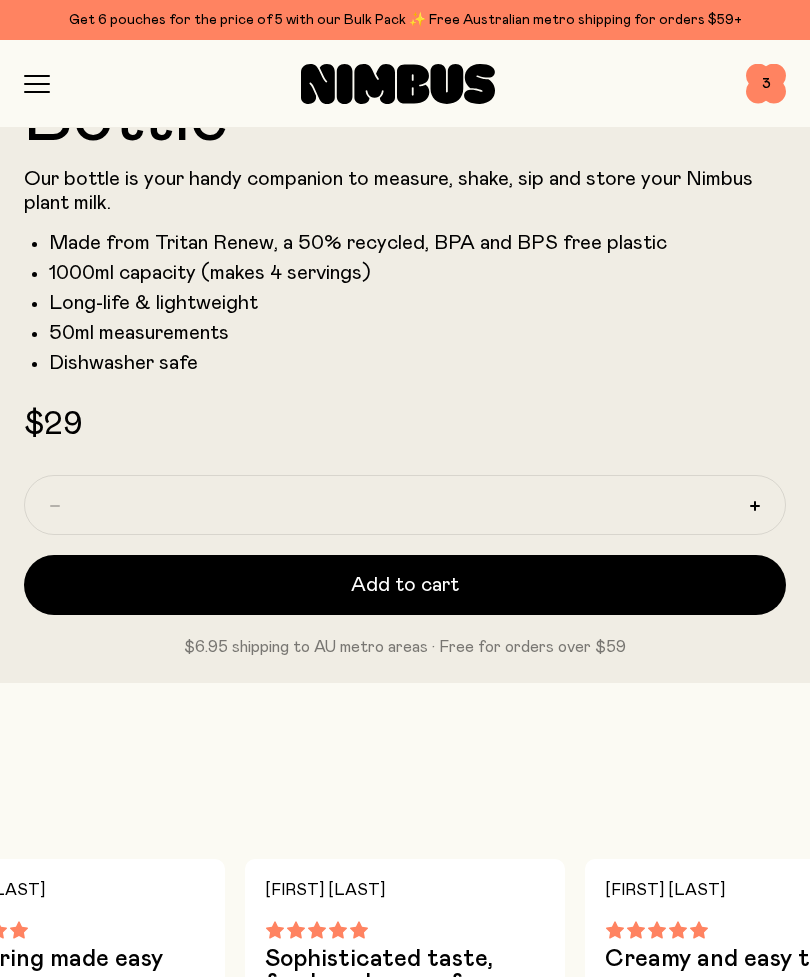 click on "Add to cart" at bounding box center [405, 585] 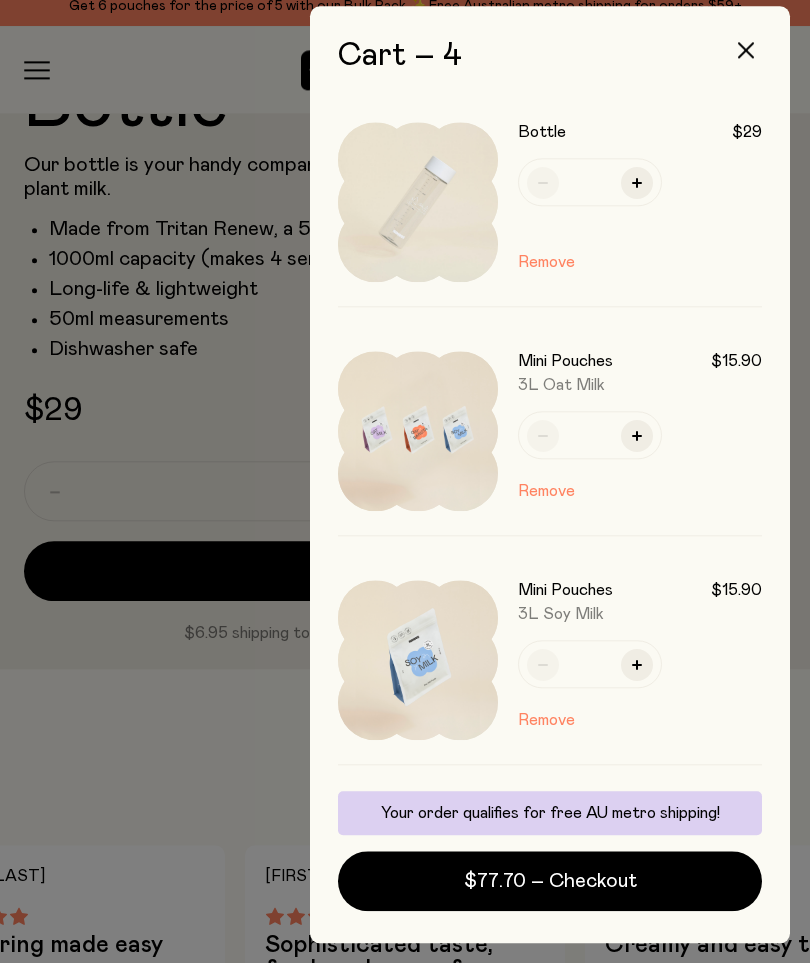 scroll, scrollTop: 64, scrollLeft: 0, axis: vertical 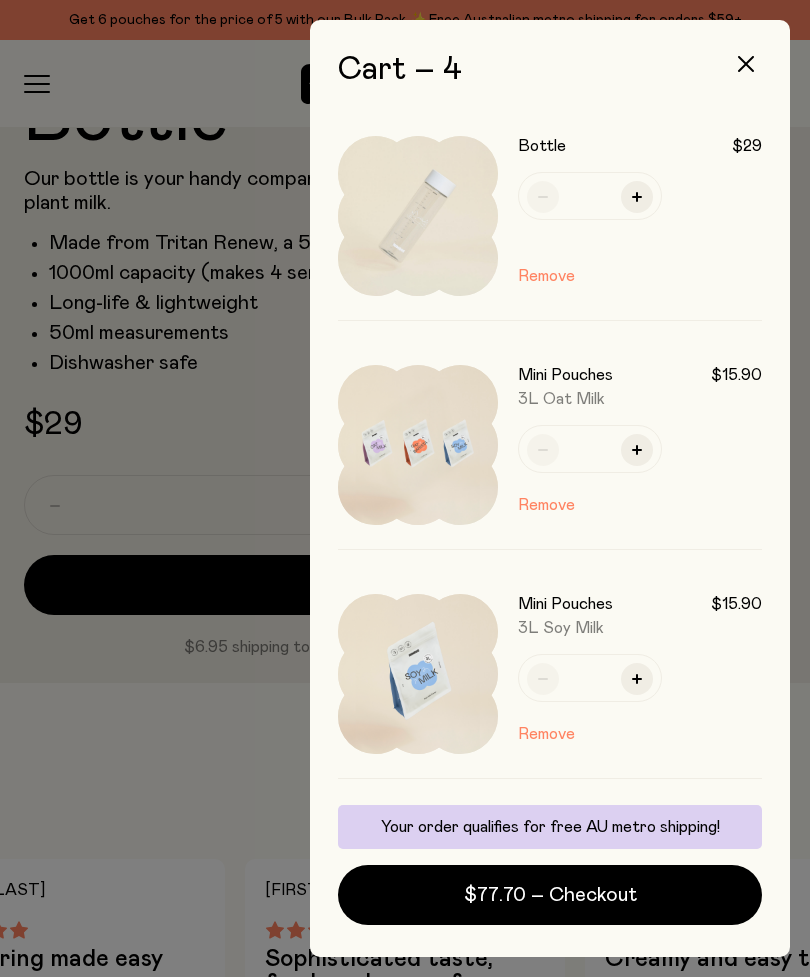 click on "$77.70 – Checkout" at bounding box center [550, 895] 